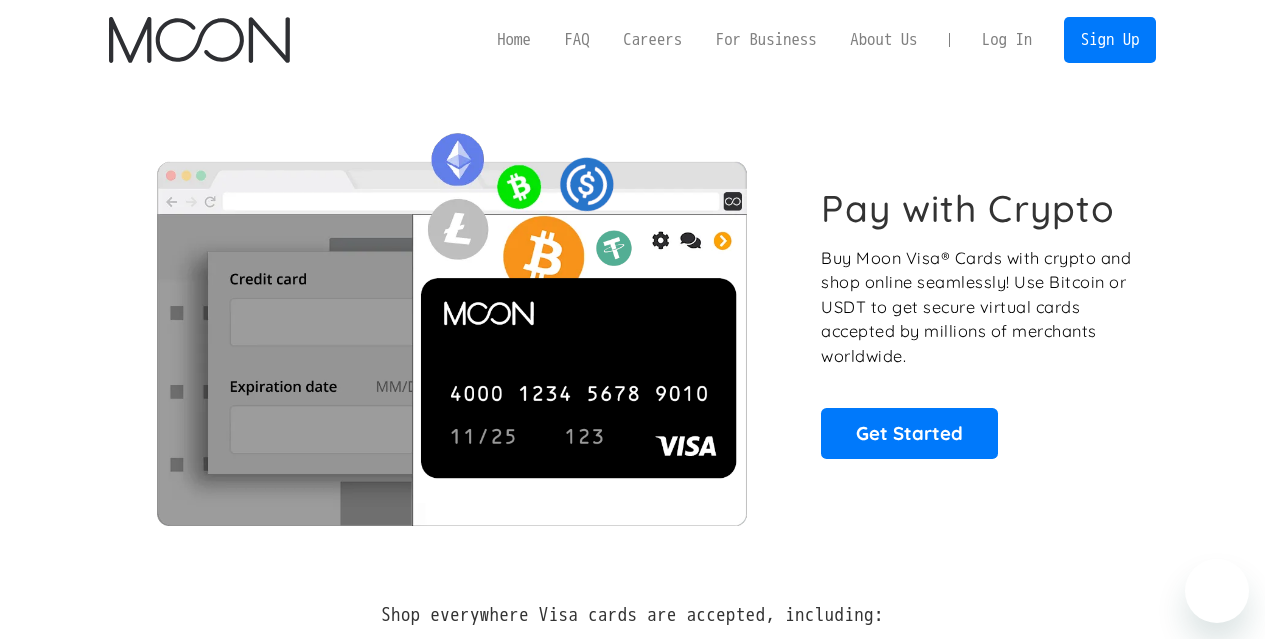 scroll, scrollTop: 0, scrollLeft: 0, axis: both 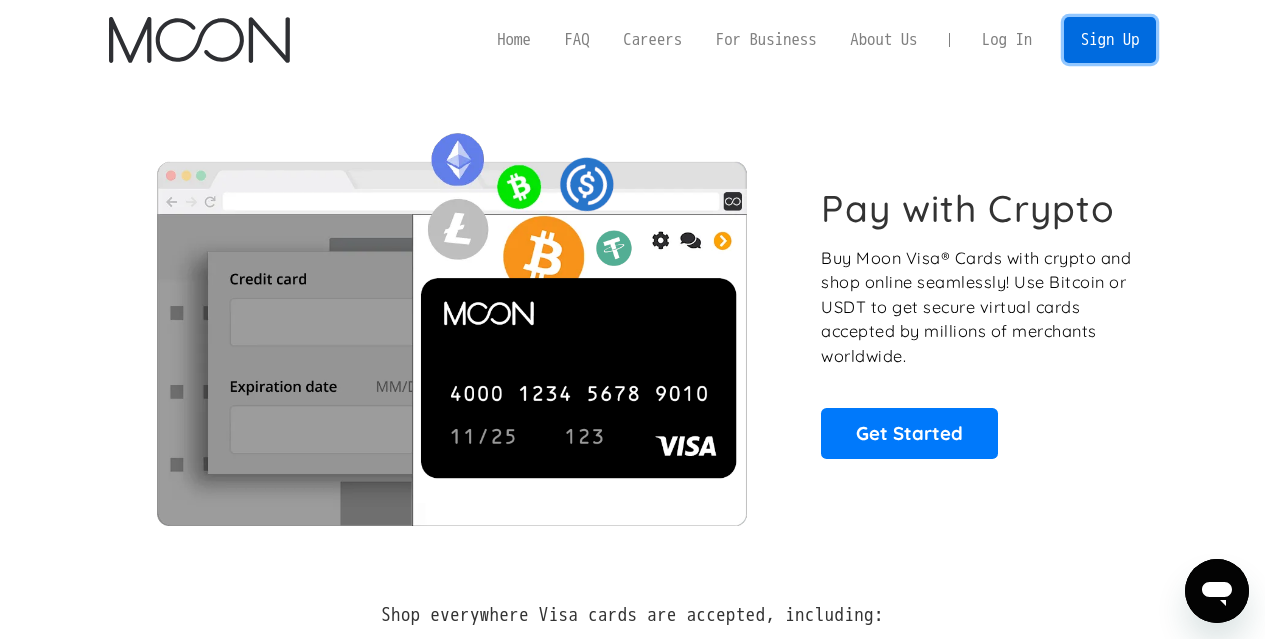 click on "Sign Up" at bounding box center (1110, 39) 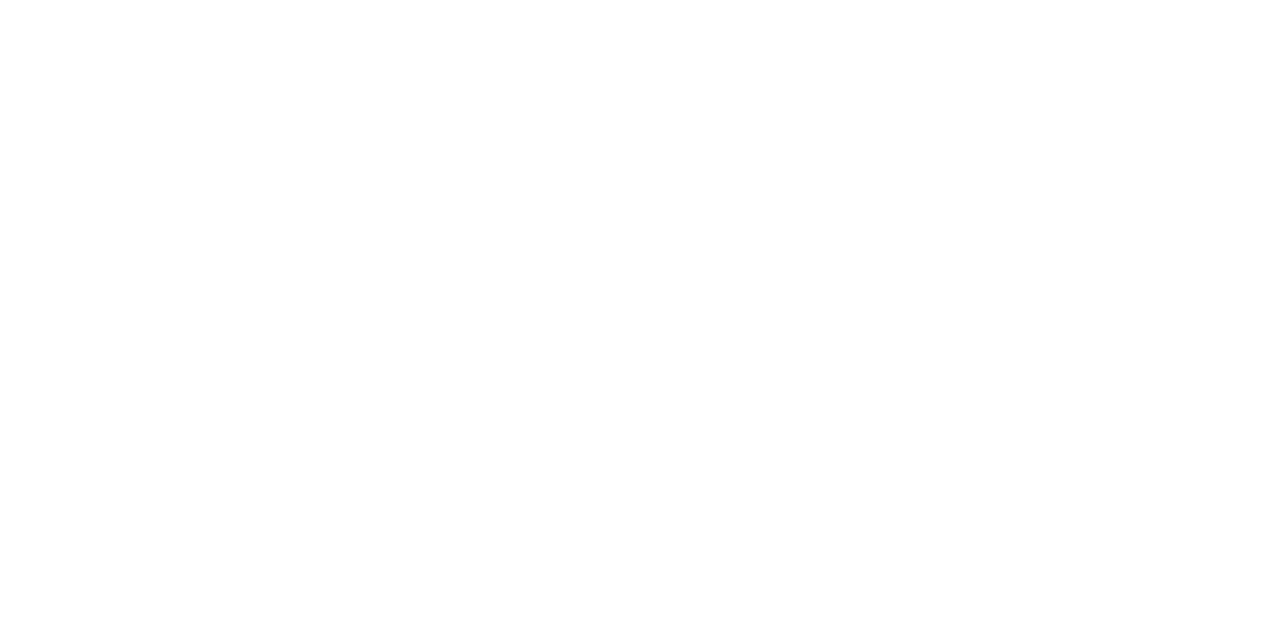 scroll, scrollTop: 0, scrollLeft: 0, axis: both 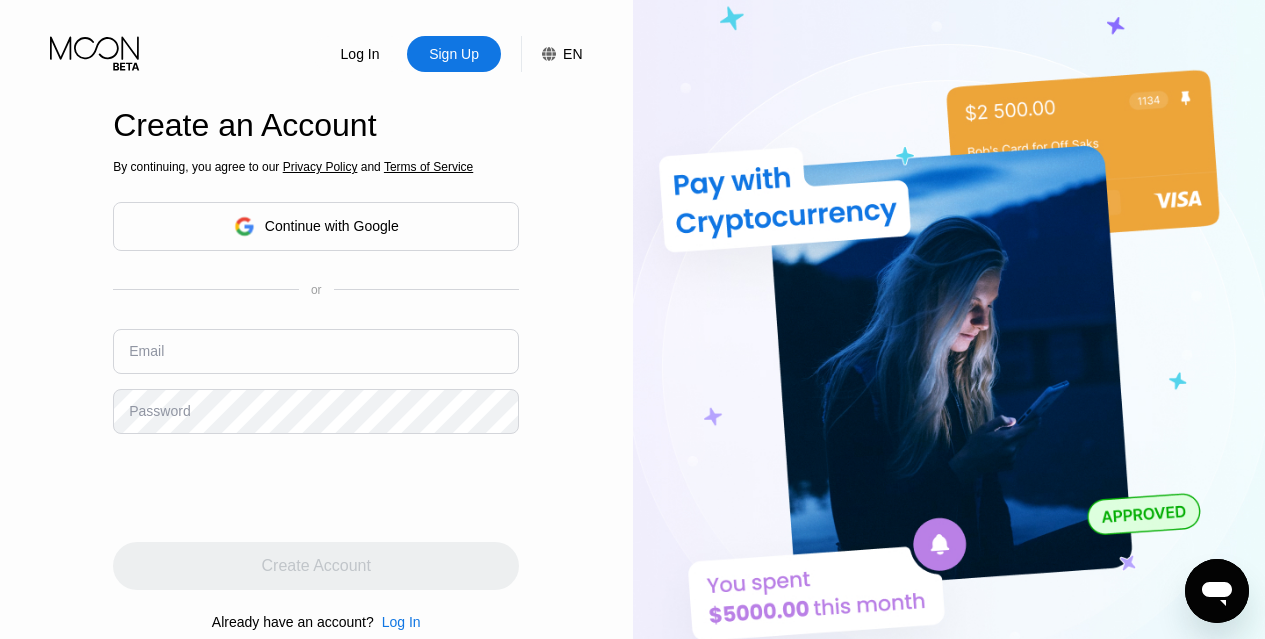 click on "Continue with Google" at bounding box center [316, 226] 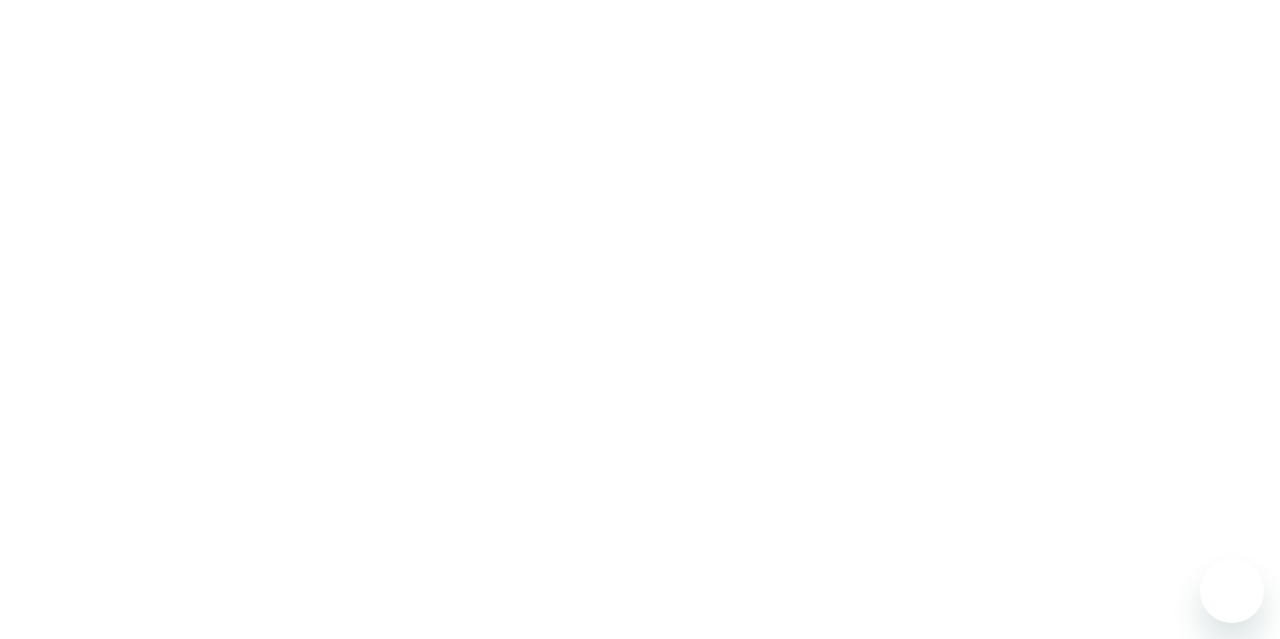 scroll, scrollTop: 0, scrollLeft: 0, axis: both 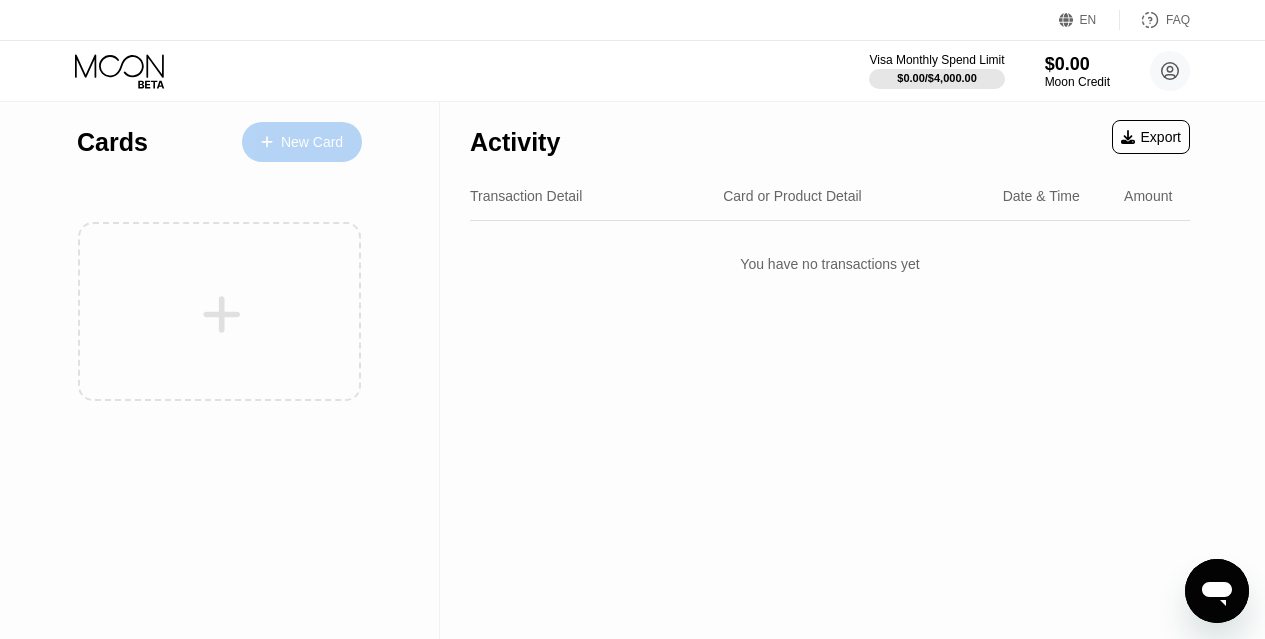 click on "New Card" at bounding box center (312, 142) 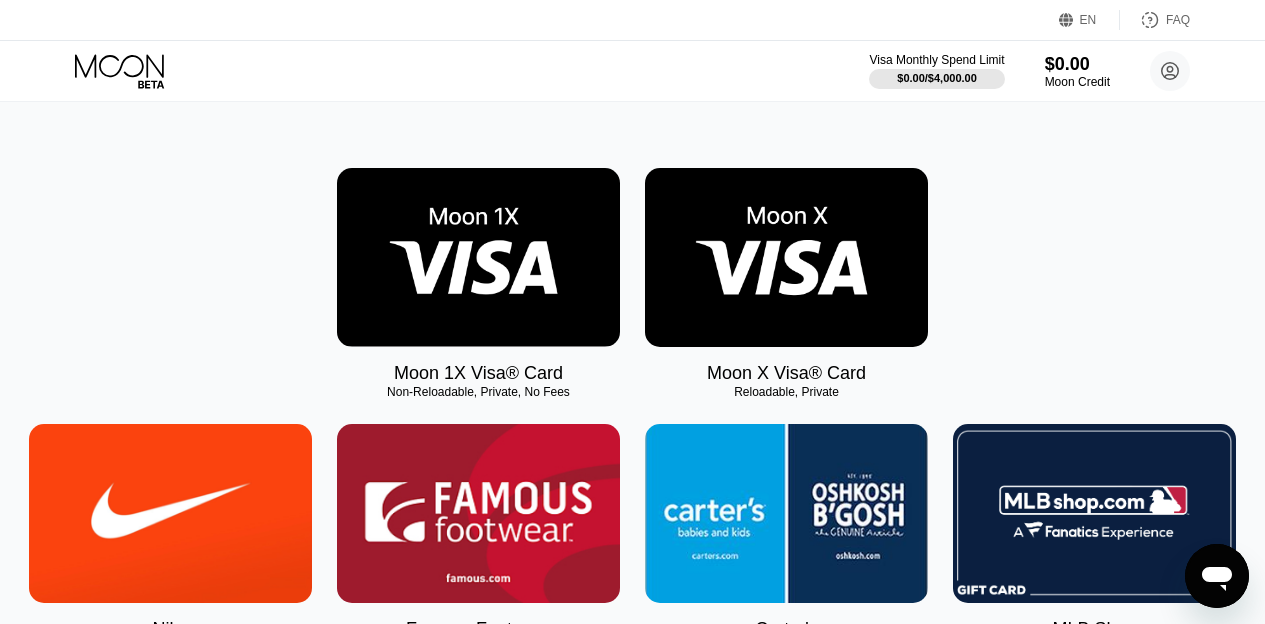 scroll, scrollTop: 0, scrollLeft: 0, axis: both 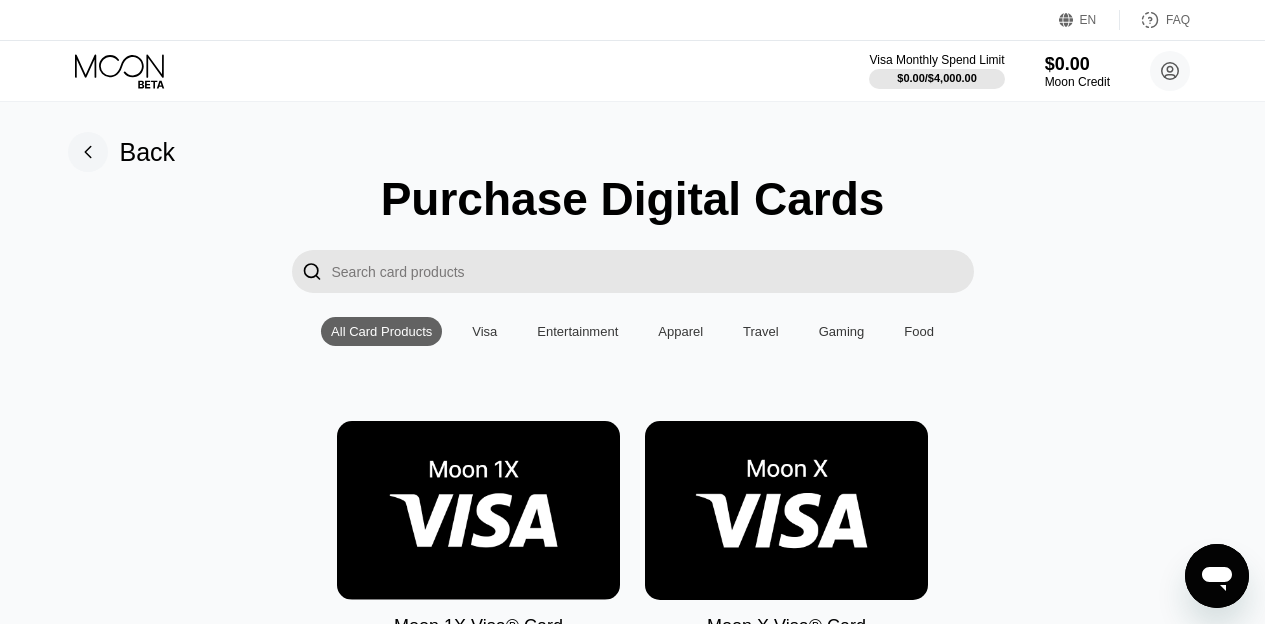 click on "Visa" at bounding box center [484, 331] 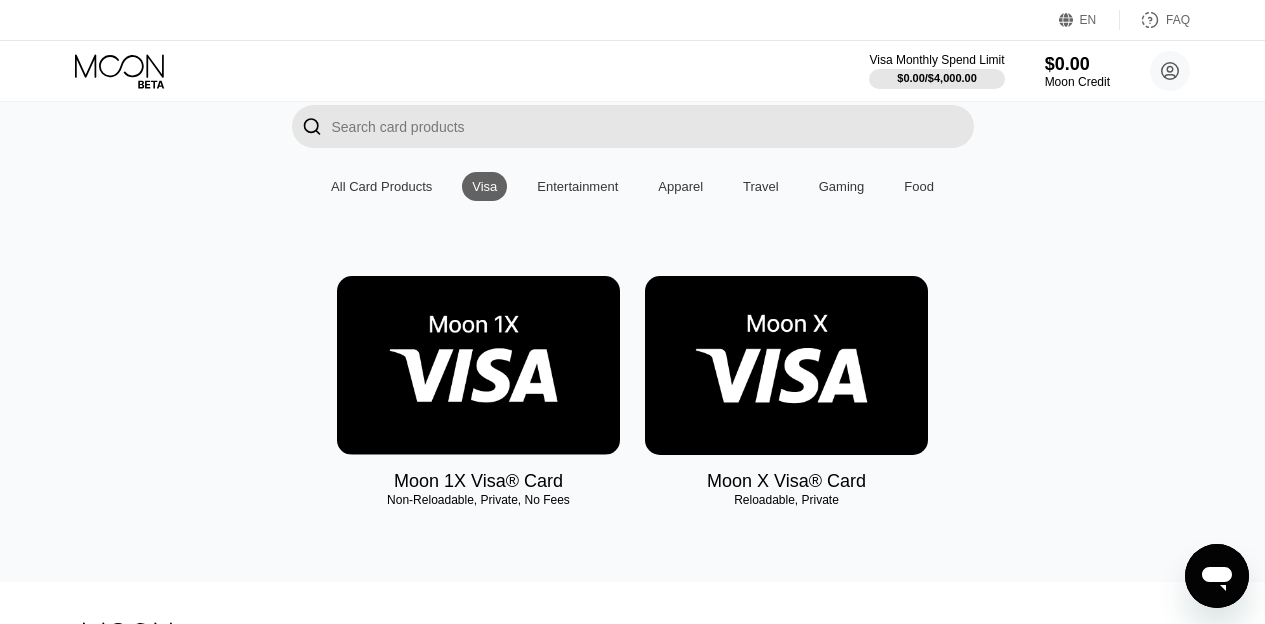 scroll, scrollTop: 100, scrollLeft: 0, axis: vertical 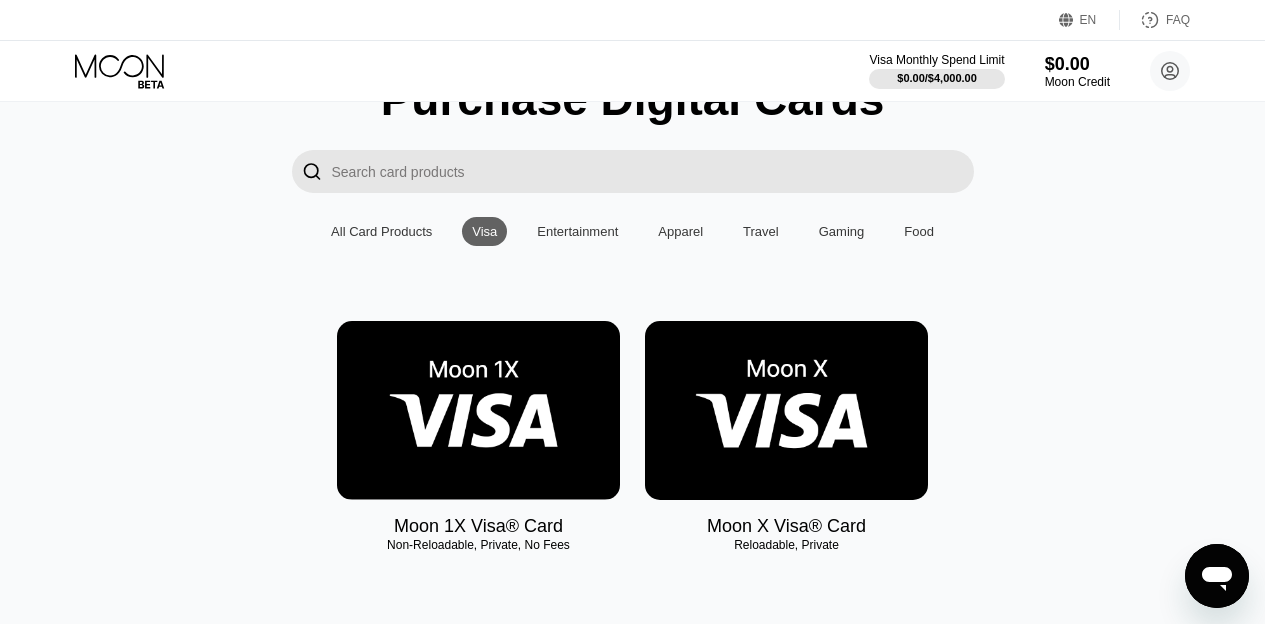 click on "Entertainment" at bounding box center [577, 231] 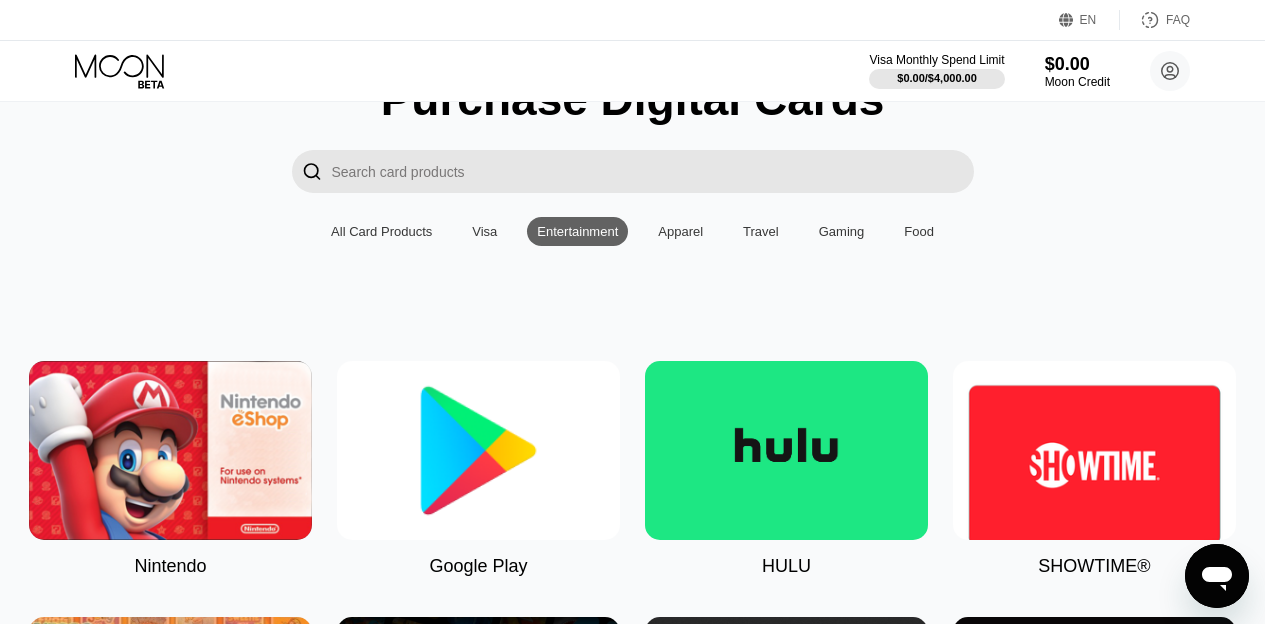 click on "Apparel" at bounding box center [680, 231] 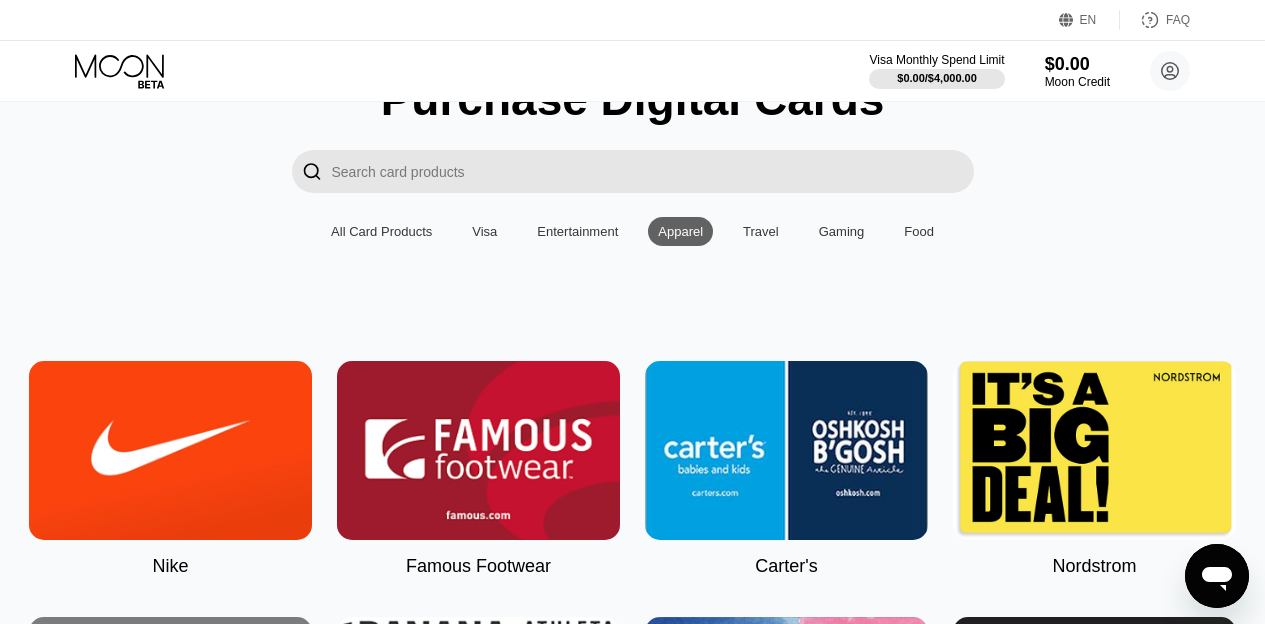 click on "Travel" at bounding box center [761, 231] 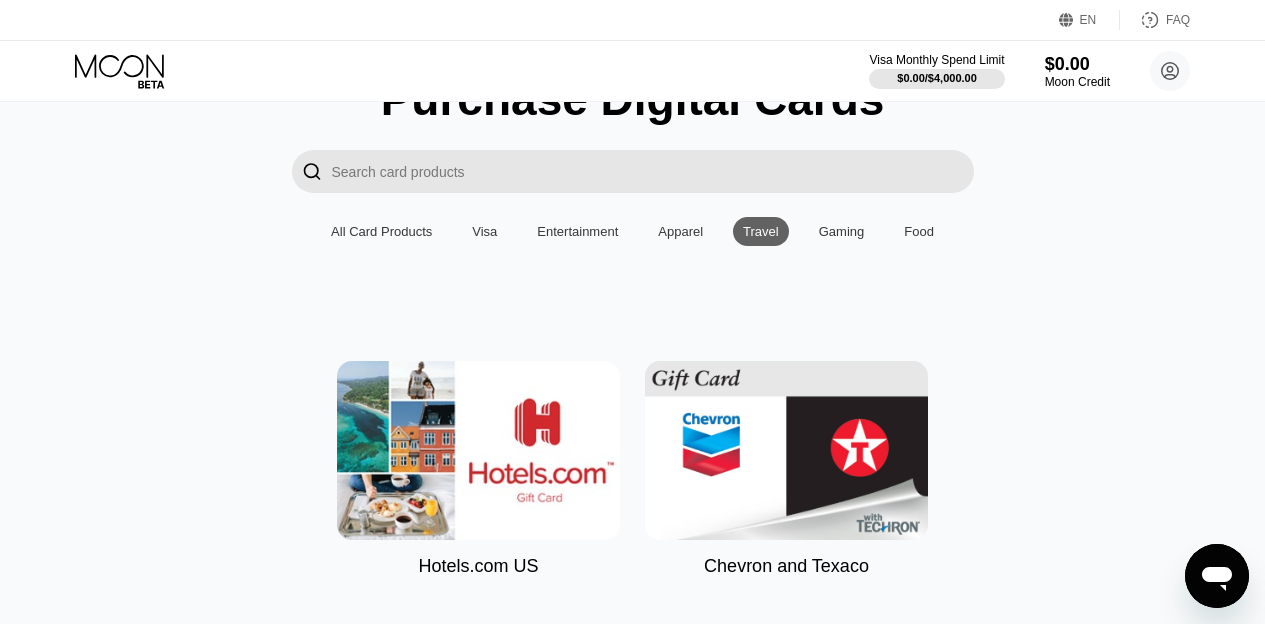 click on "All Card Products Visa Entertainment Apparel Travel Gaming Food" at bounding box center (632, 231) 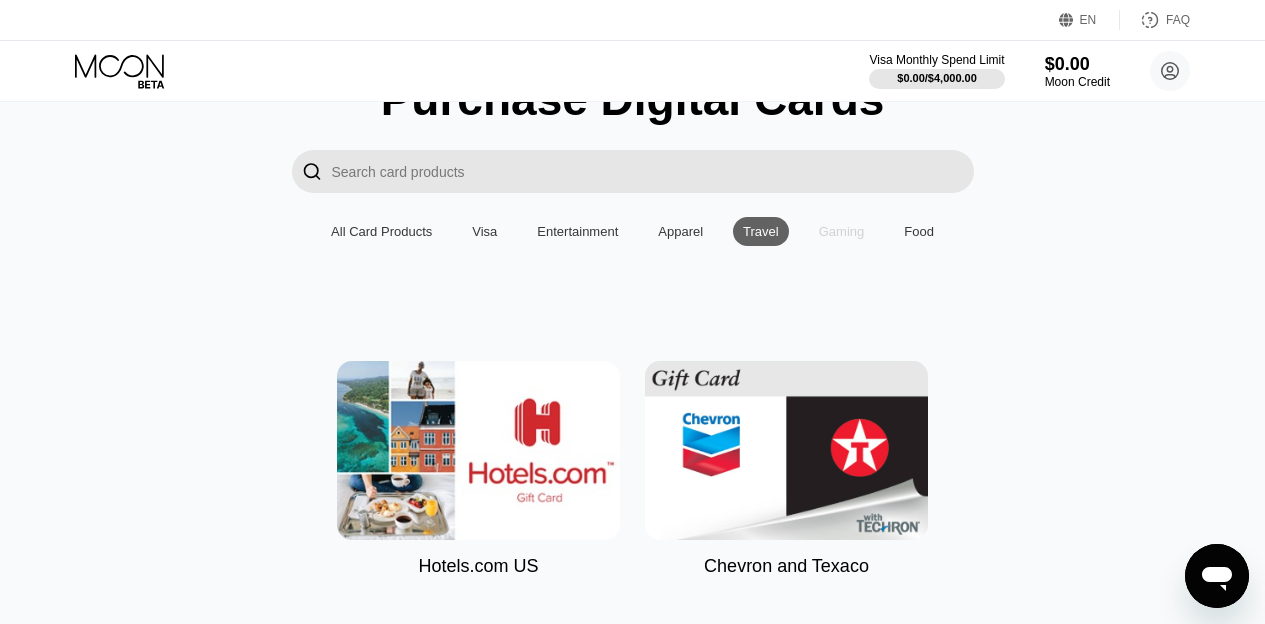 click on "Gaming" at bounding box center [842, 231] 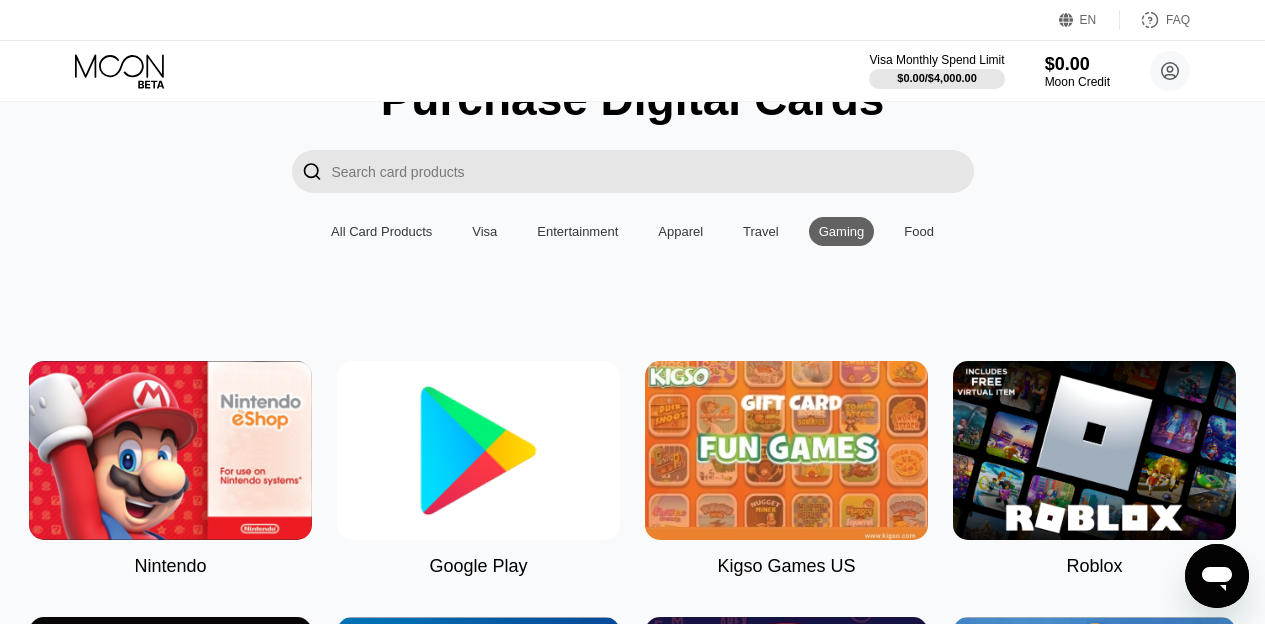 click on "Food" at bounding box center [919, 231] 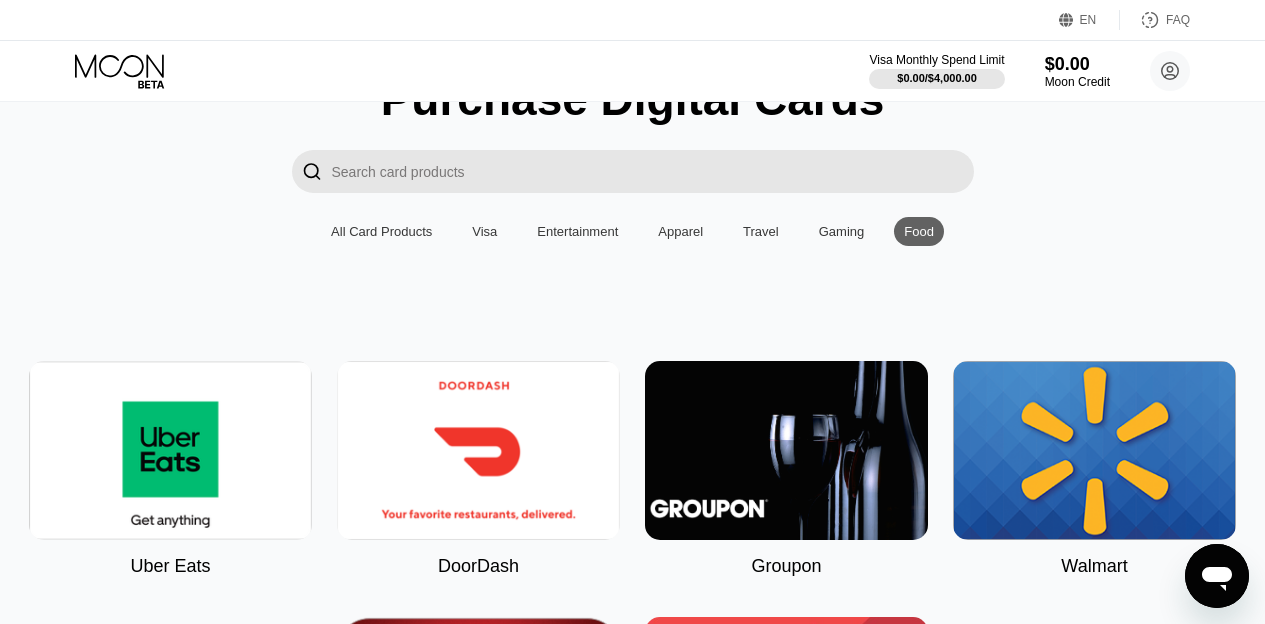 click on "Gaming" at bounding box center [842, 231] 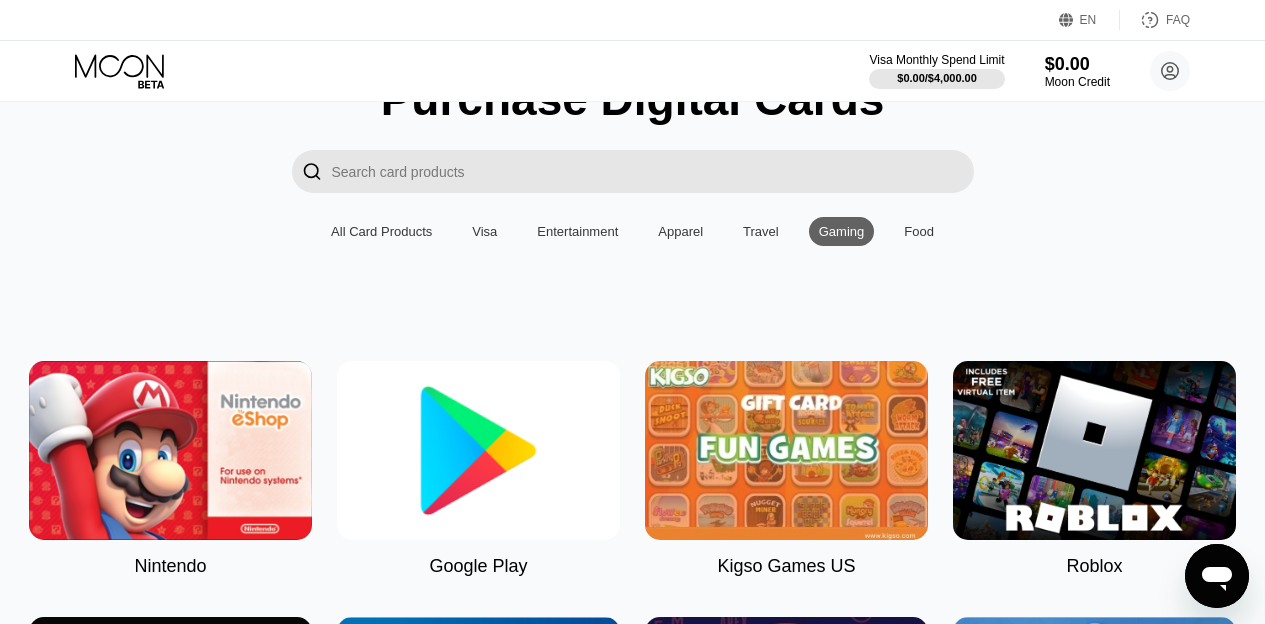 click on "Food" at bounding box center (919, 231) 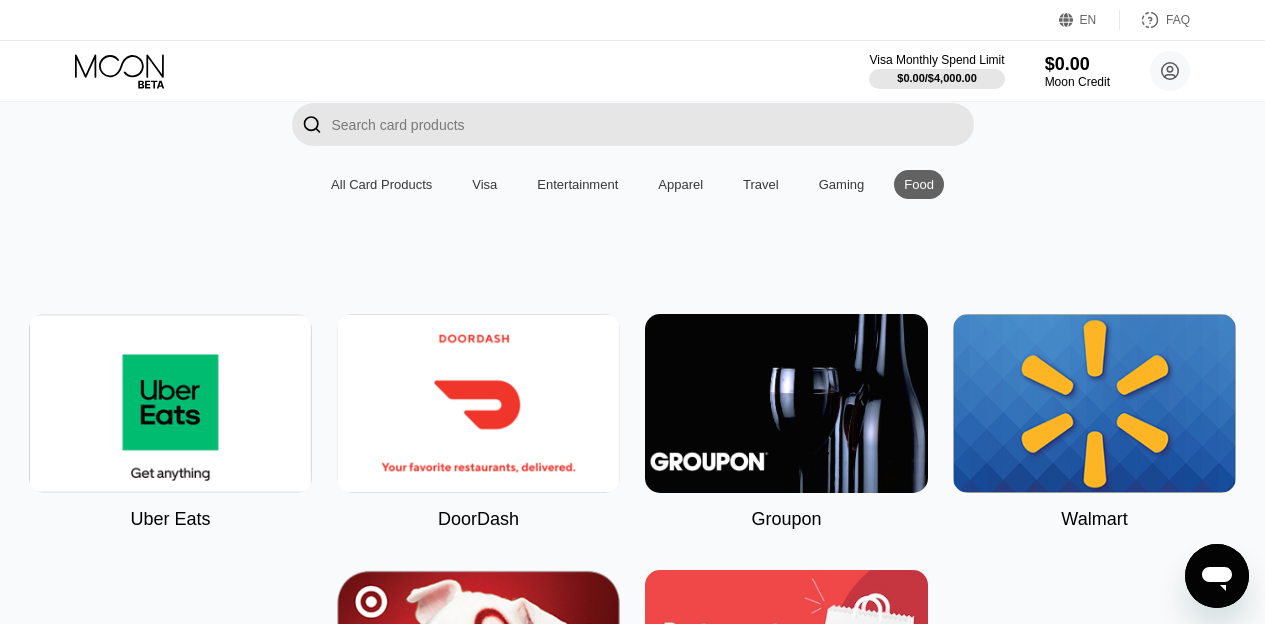 scroll, scrollTop: 200, scrollLeft: 0, axis: vertical 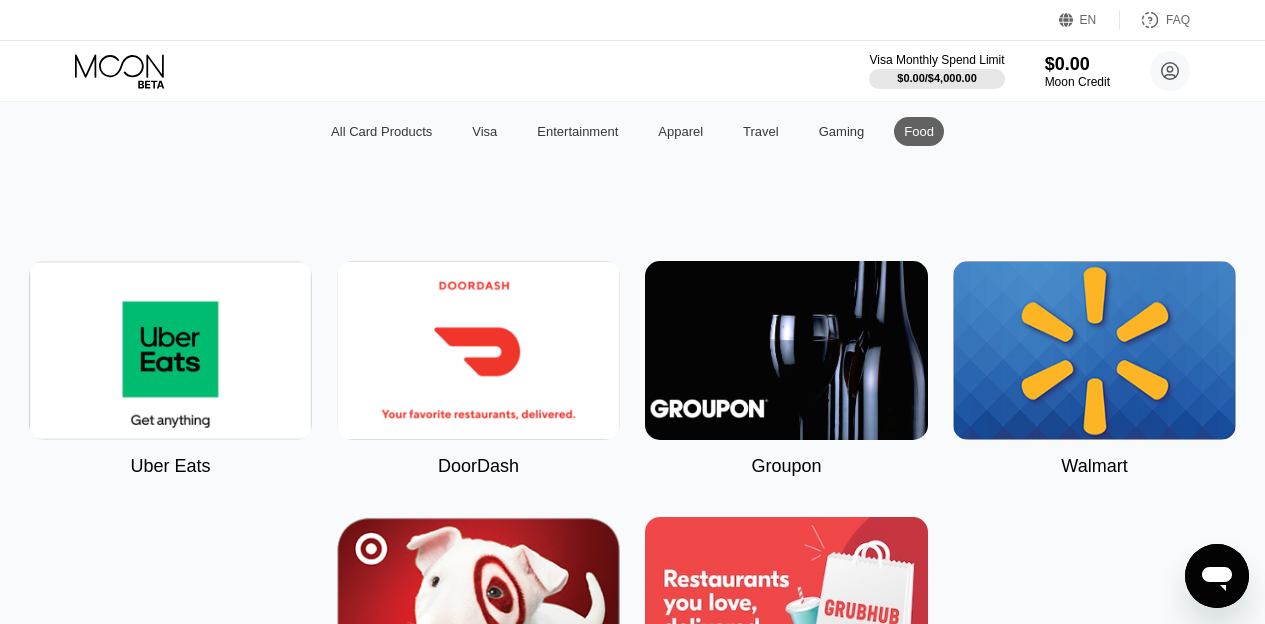 click on "All Card Products" at bounding box center (381, 131) 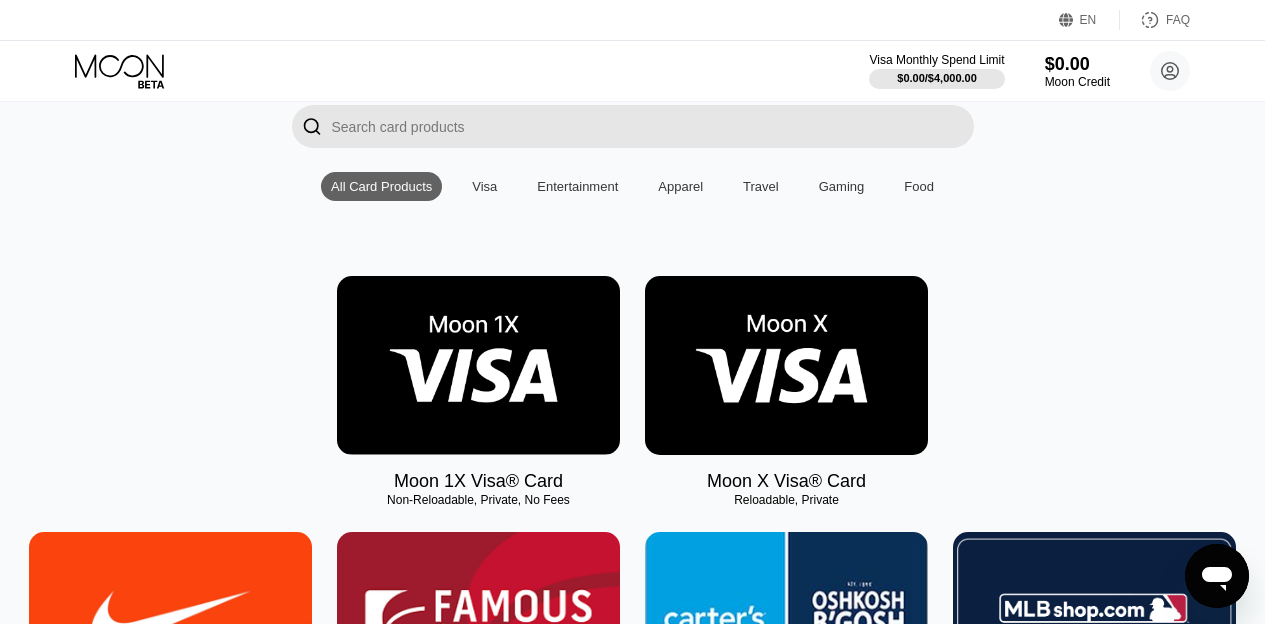 scroll, scrollTop: 200, scrollLeft: 0, axis: vertical 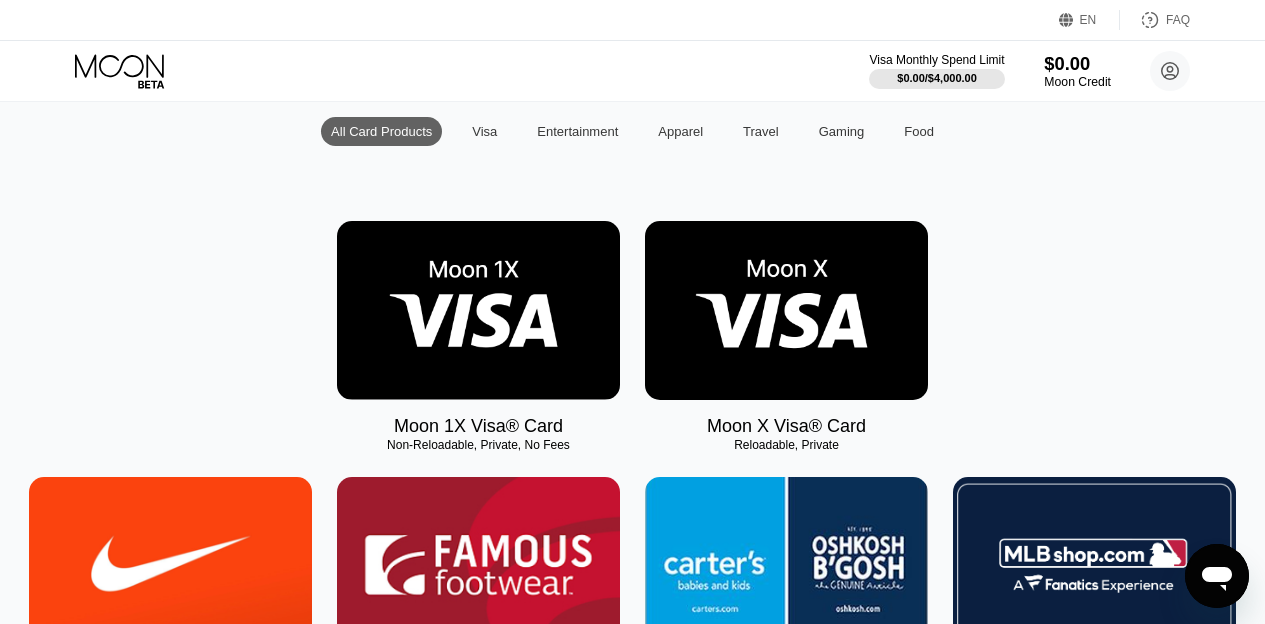 click on "$0.00" at bounding box center (1077, 63) 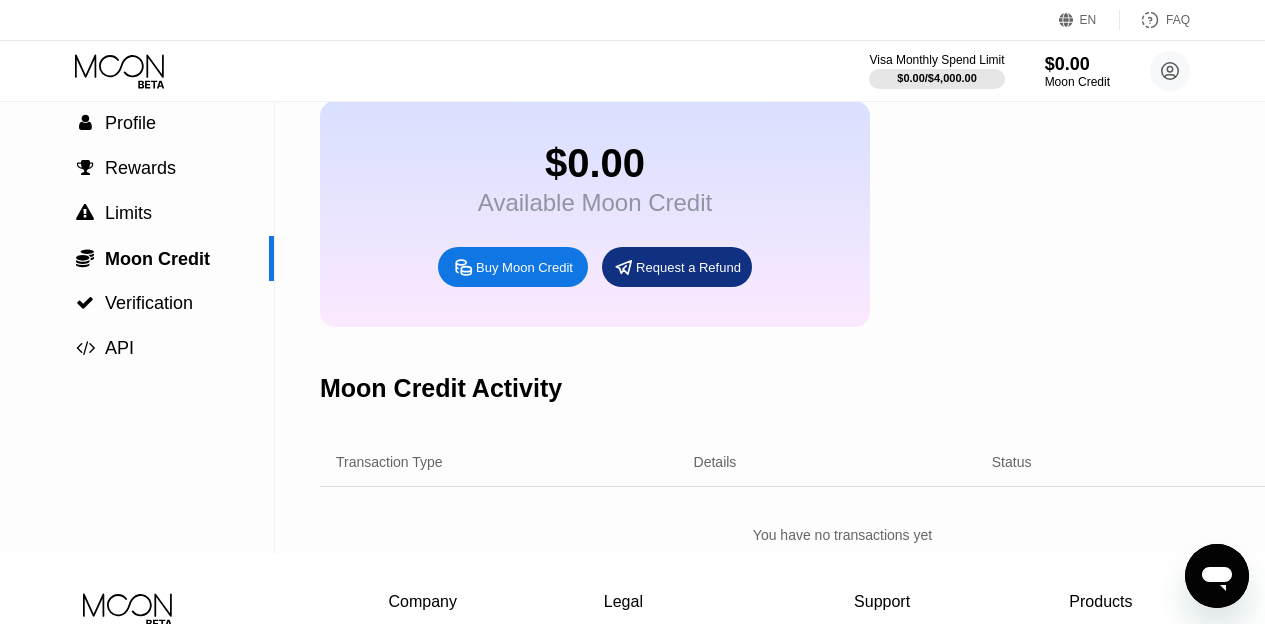 scroll, scrollTop: 0, scrollLeft: 0, axis: both 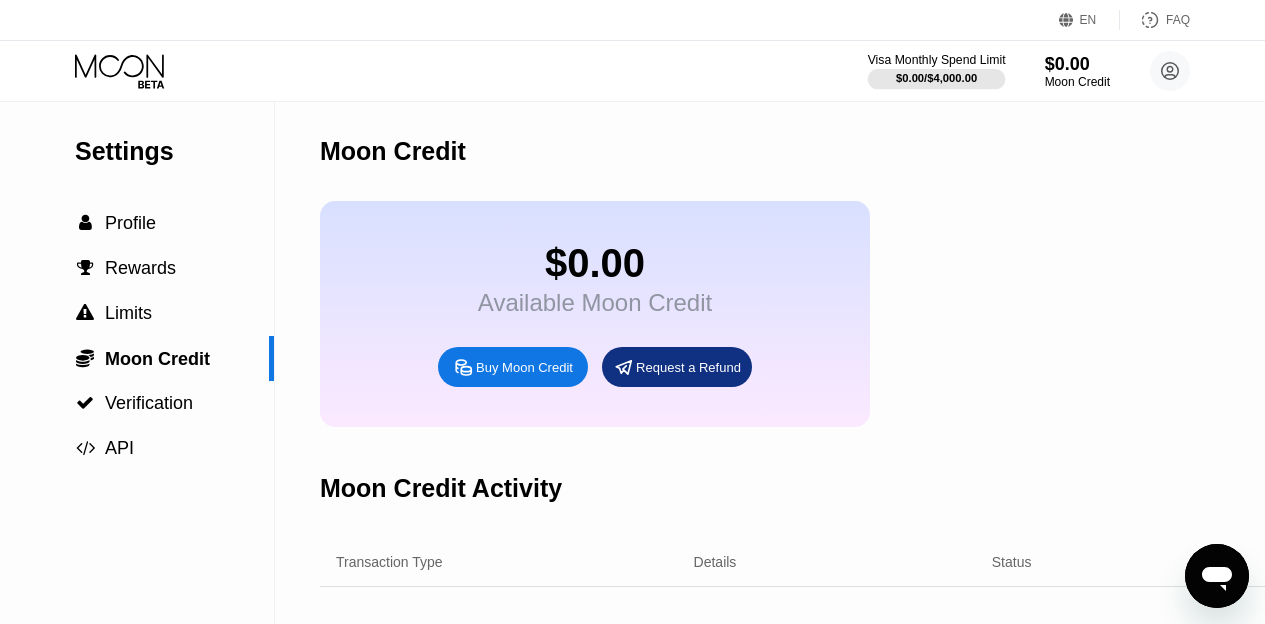 click on "$0.00 / $4,000.00" at bounding box center (936, 78) 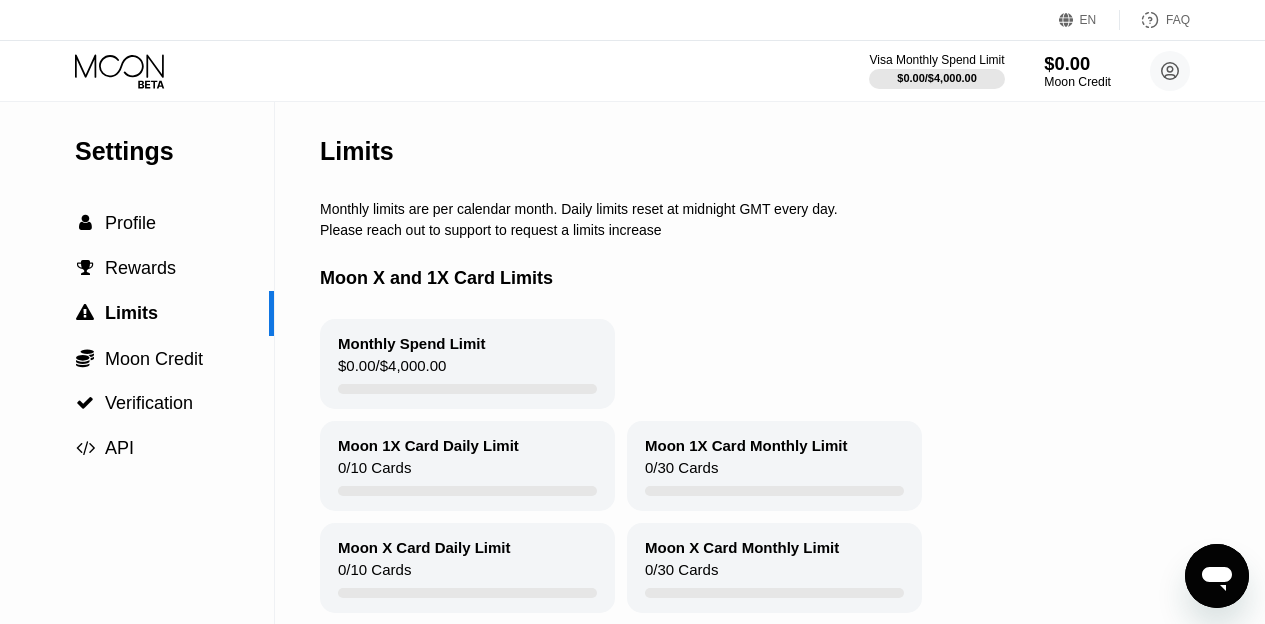 click on "Moon Credit" at bounding box center [1077, 82] 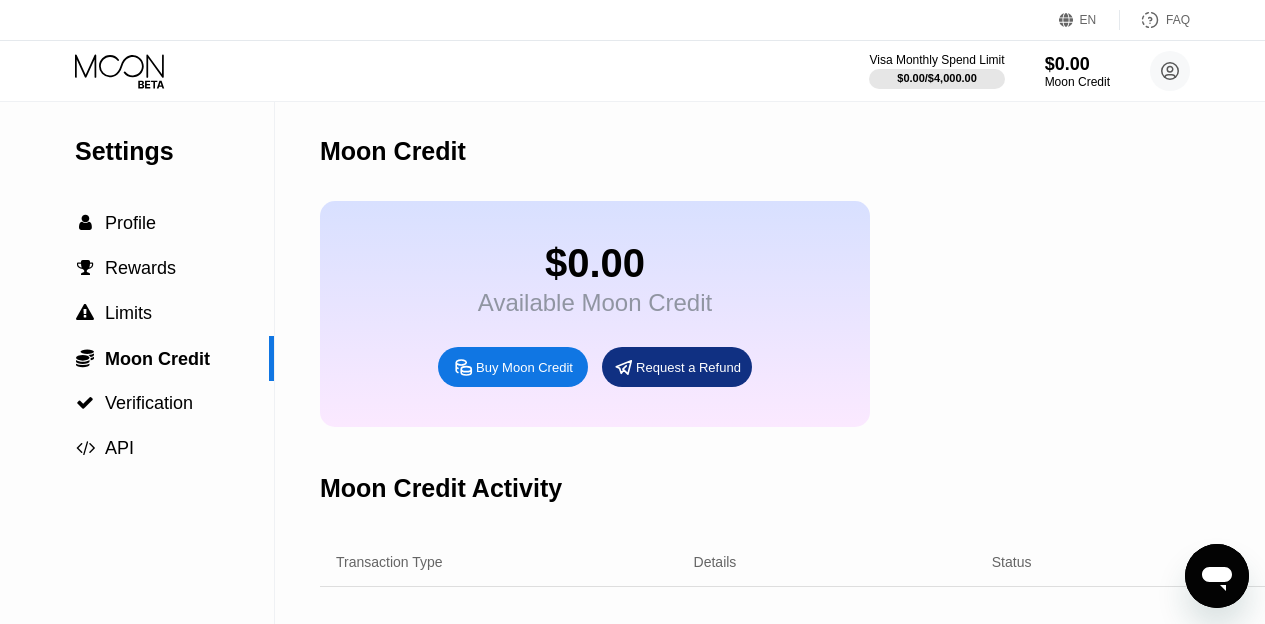 click on "Buy Moon Credit" at bounding box center (513, 367) 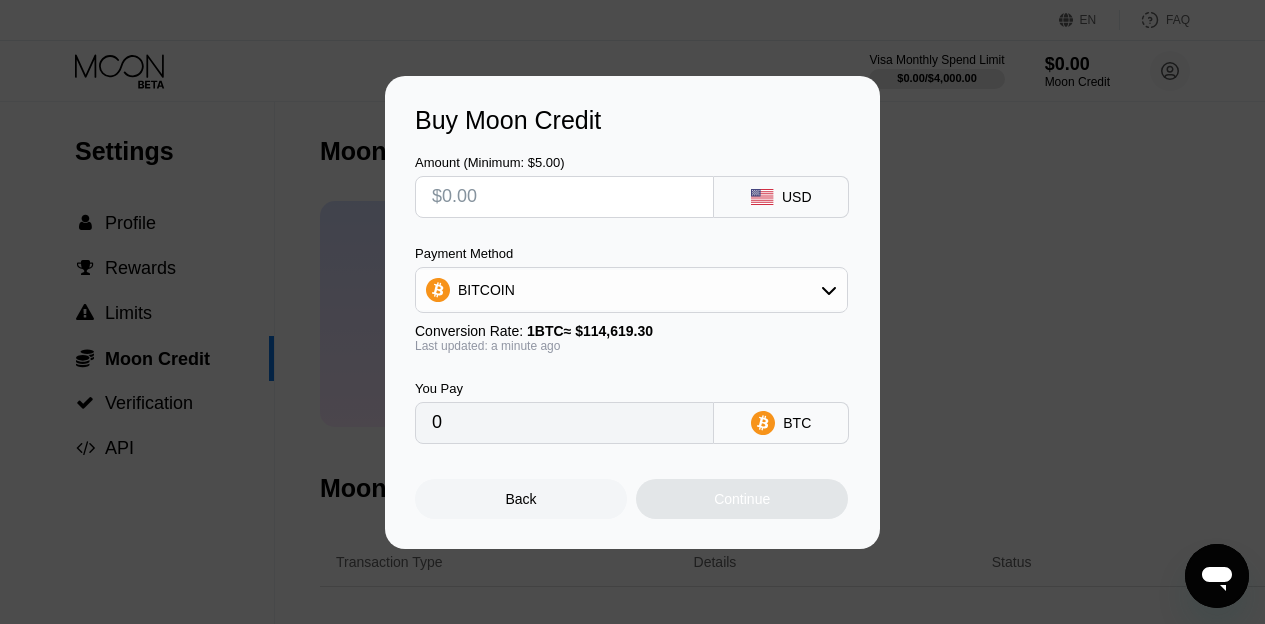 click on "BITCOIN" at bounding box center (631, 290) 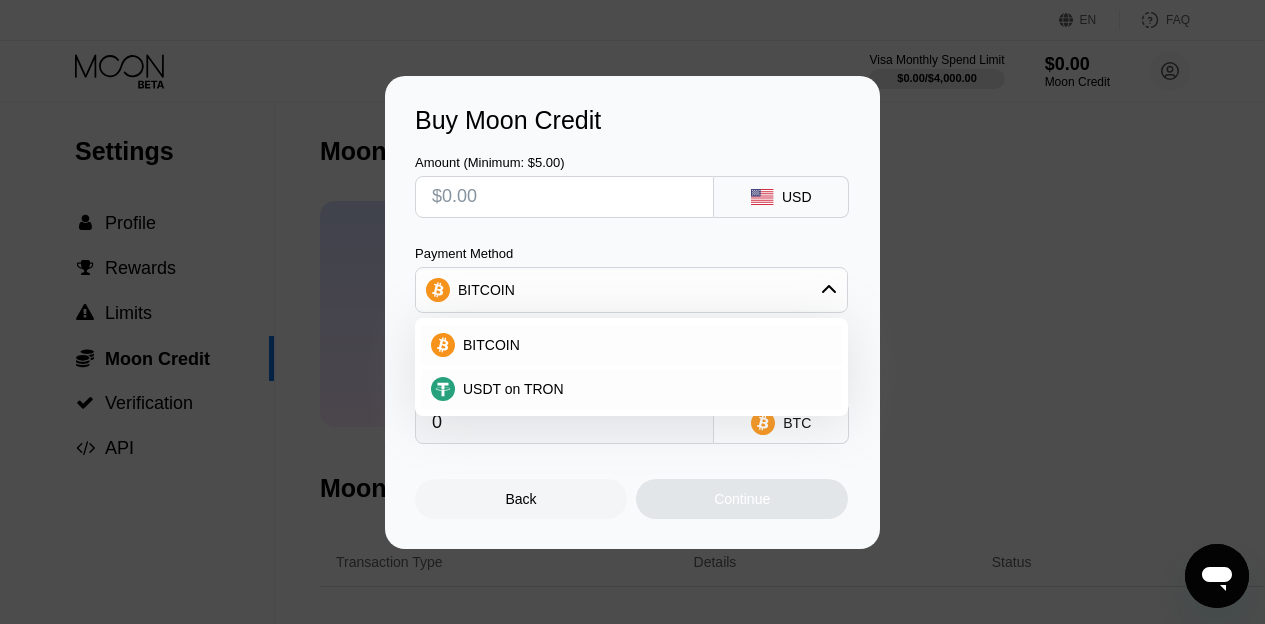 click on "BITCOIN" at bounding box center (631, 290) 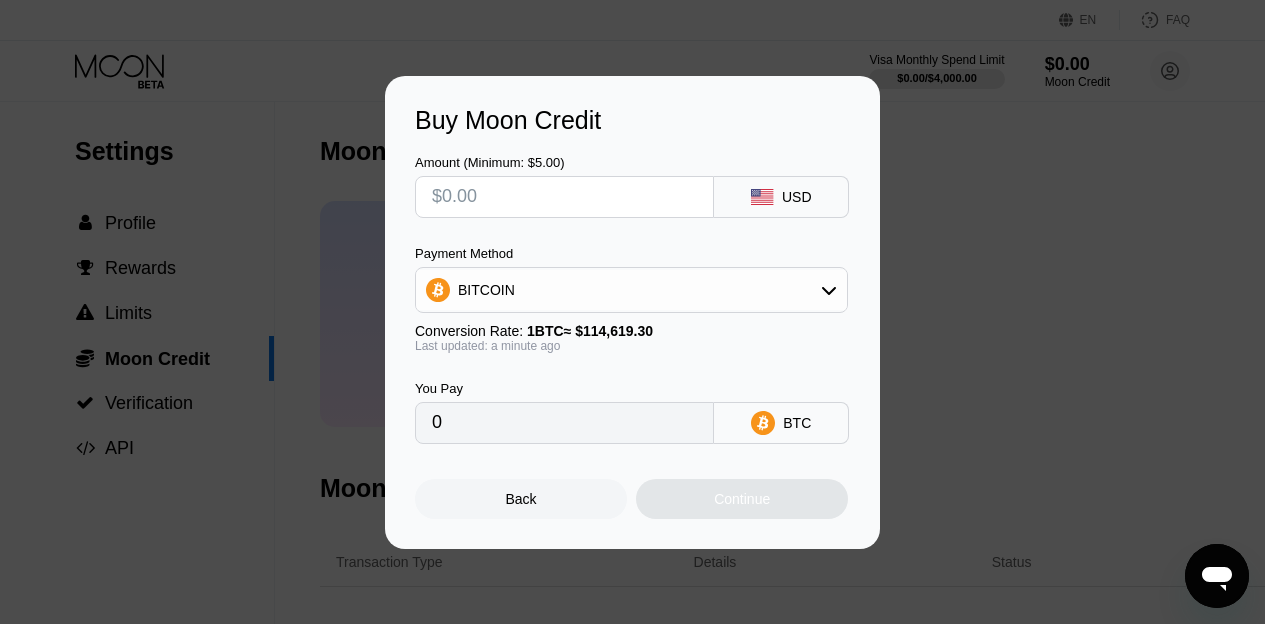 click on "BITCOIN" at bounding box center (631, 290) 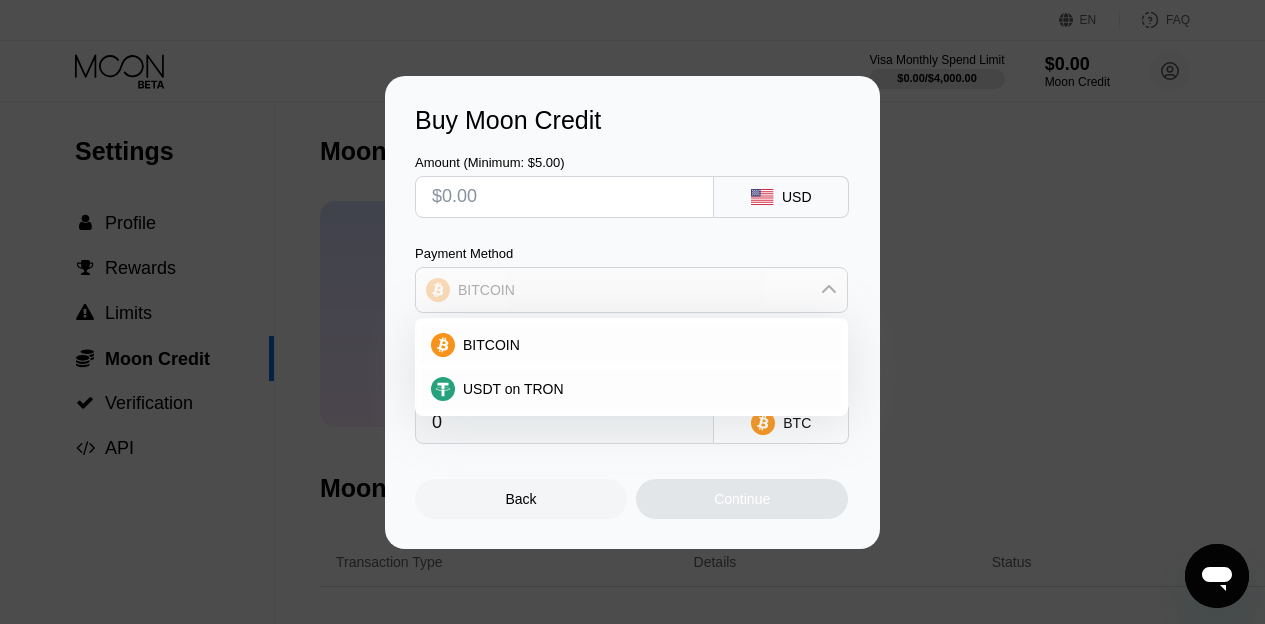 click on "BITCOIN" at bounding box center [631, 290] 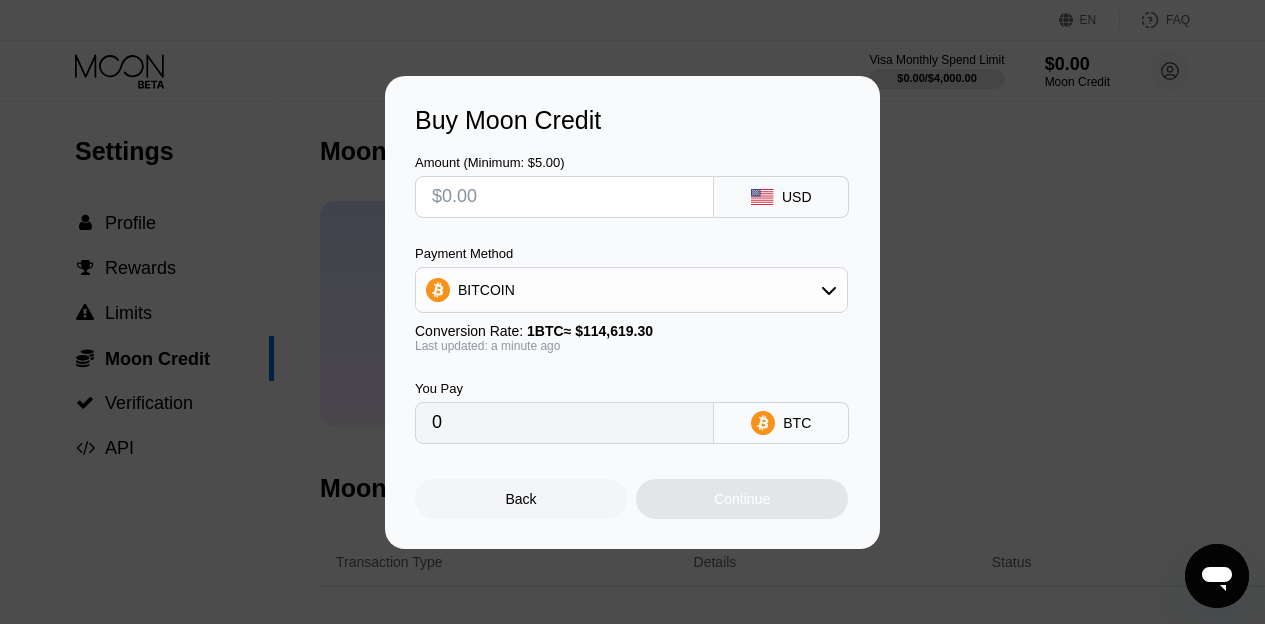 click on "Buy Moon Credit Amount (Minimum: $5.00) USD Payment Method BITCOIN Conversion Rate:   1  BTC  ≈   $114,619.30 Last updated:   a minute ago You Pay 0 BTC Back Continue" at bounding box center (632, 312) 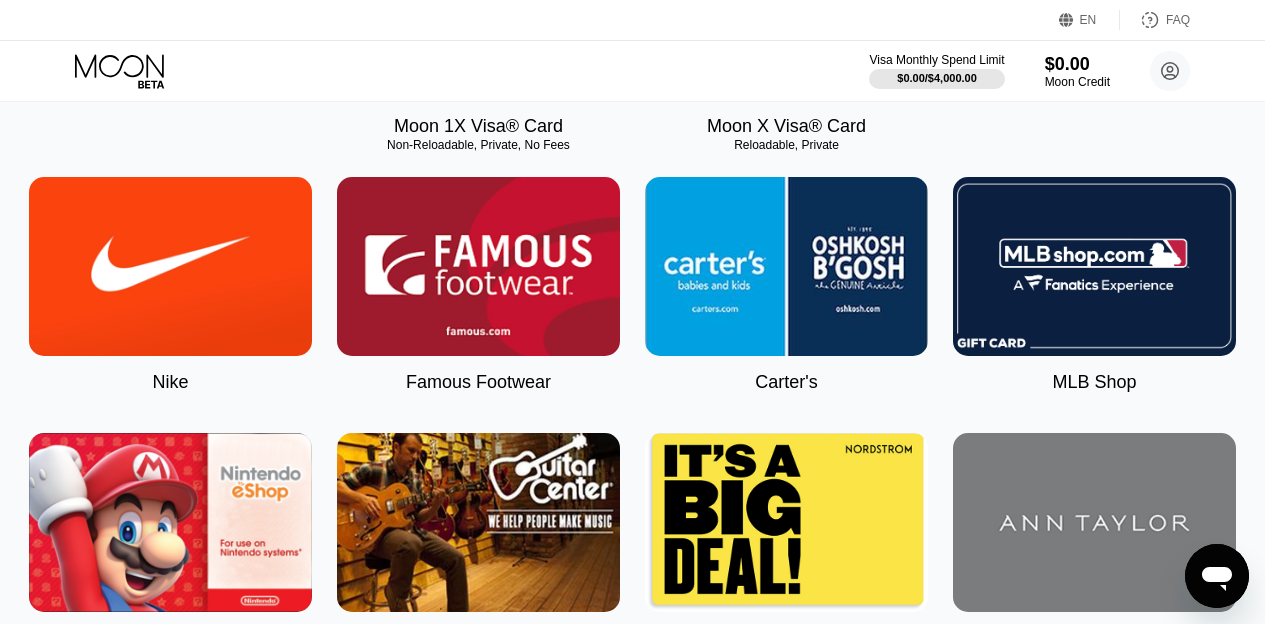 scroll, scrollTop: 300, scrollLeft: 0, axis: vertical 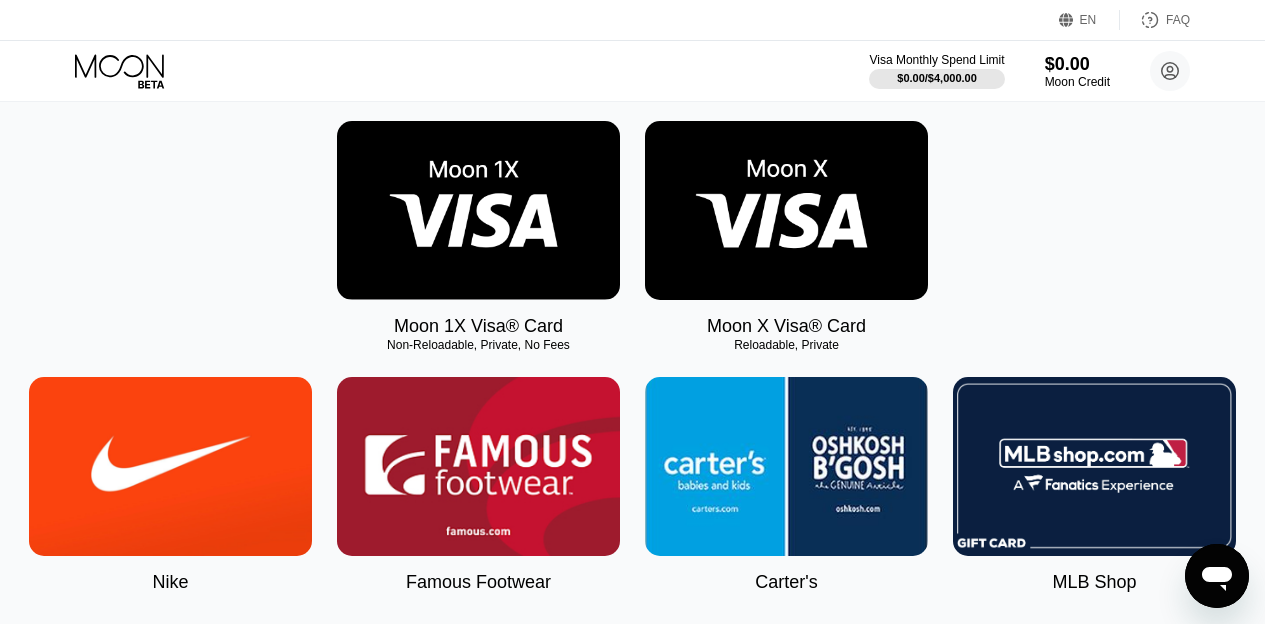 drag, startPoint x: 426, startPoint y: 362, endPoint x: 468, endPoint y: 361, distance: 42.0119 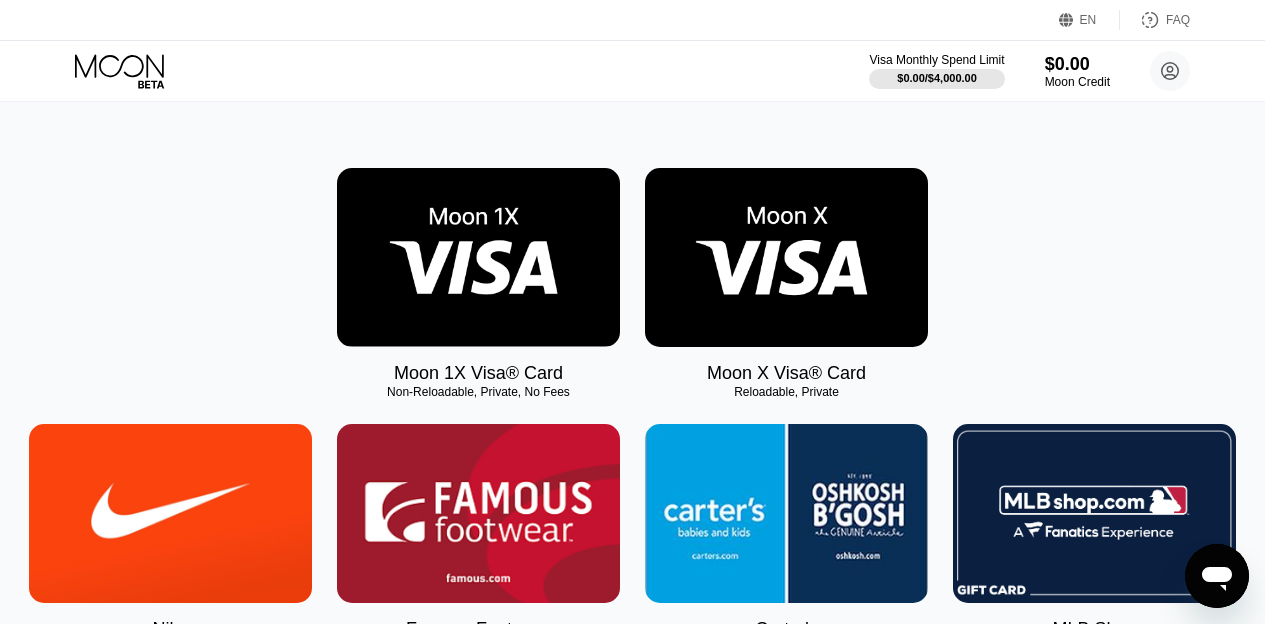 scroll, scrollTop: 300, scrollLeft: 0, axis: vertical 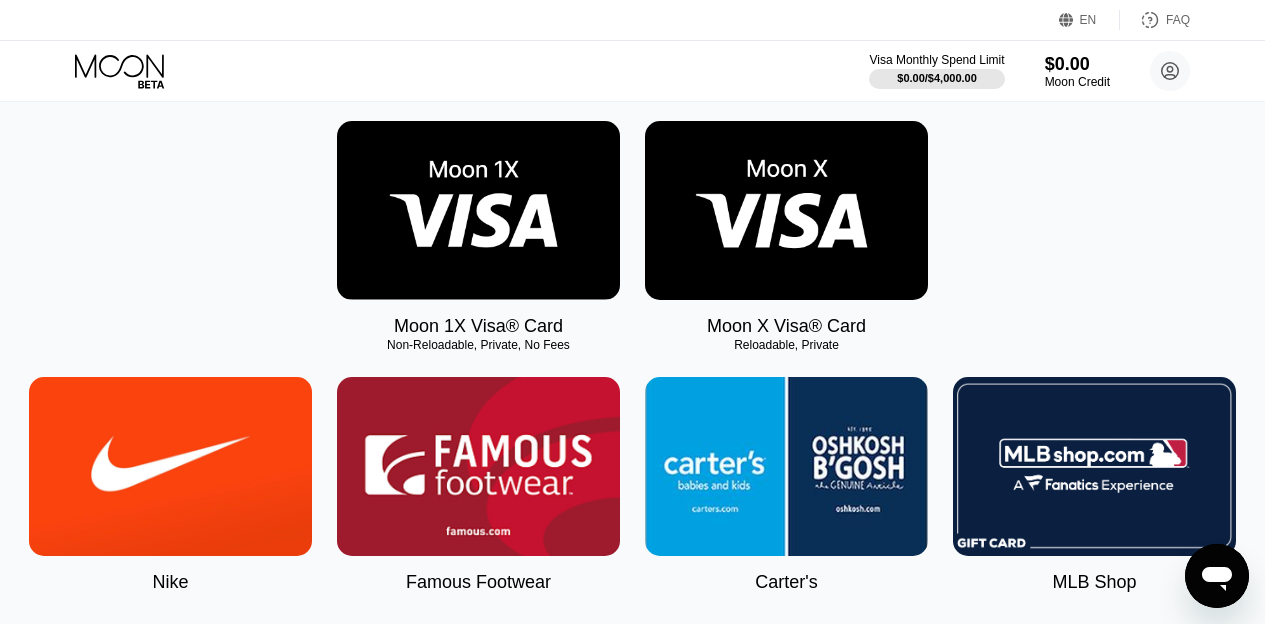 click at bounding box center (786, 210) 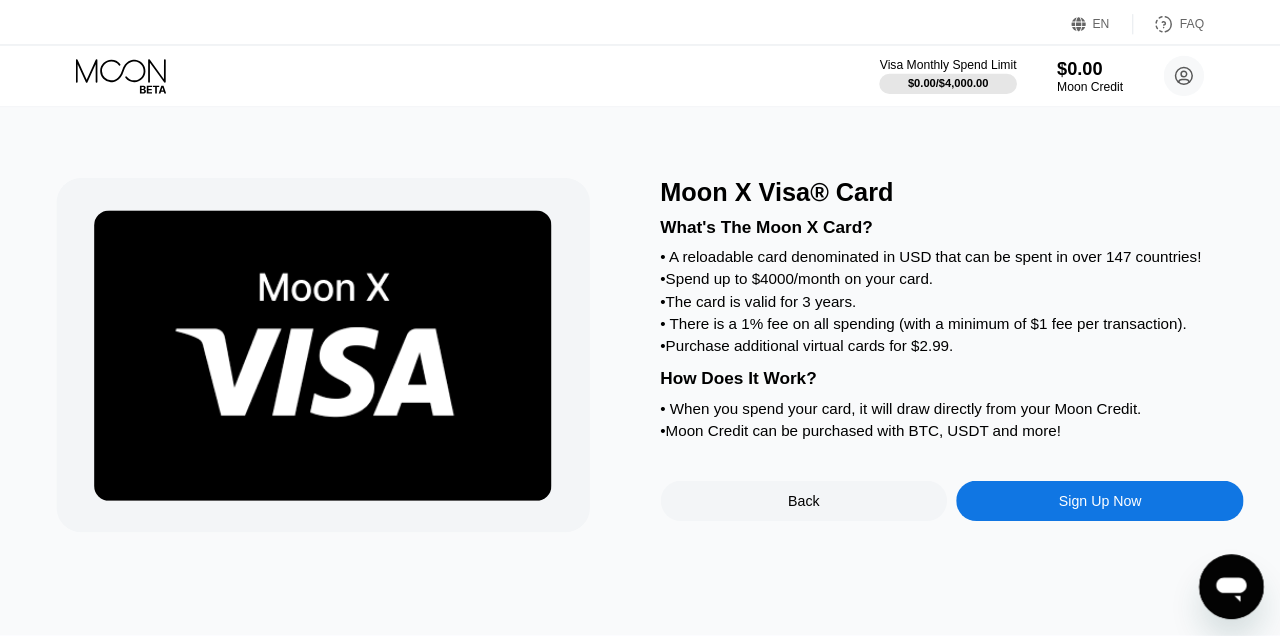 scroll, scrollTop: 0, scrollLeft: 0, axis: both 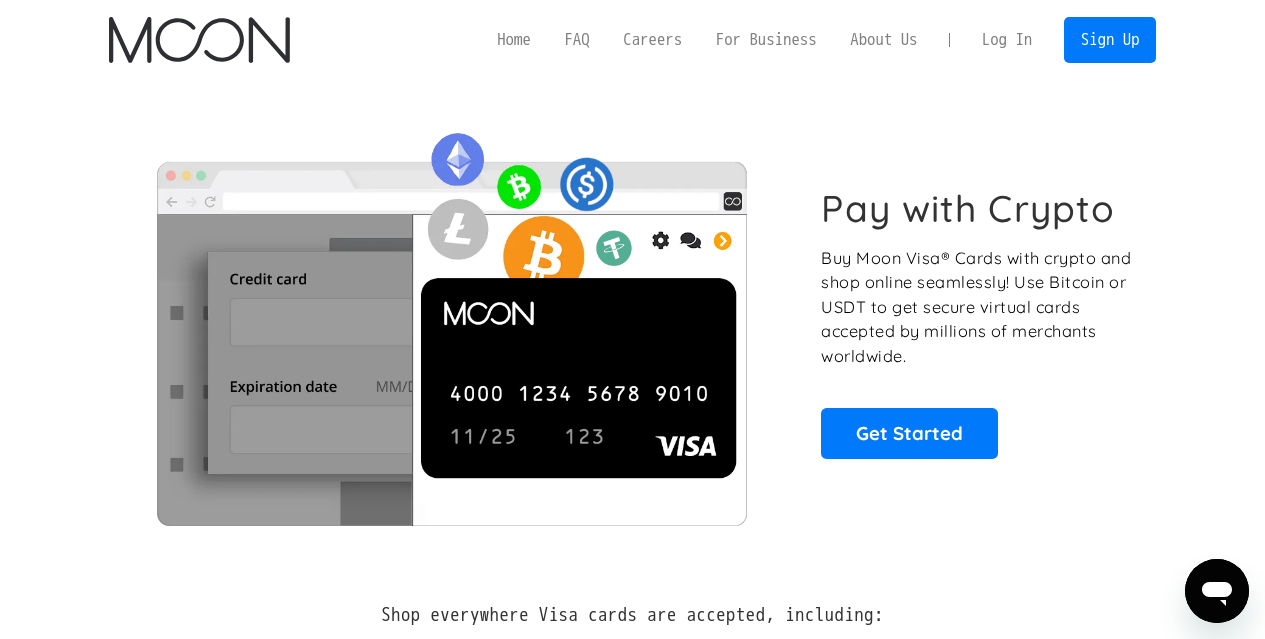 click on "Log In" at bounding box center [1007, 40] 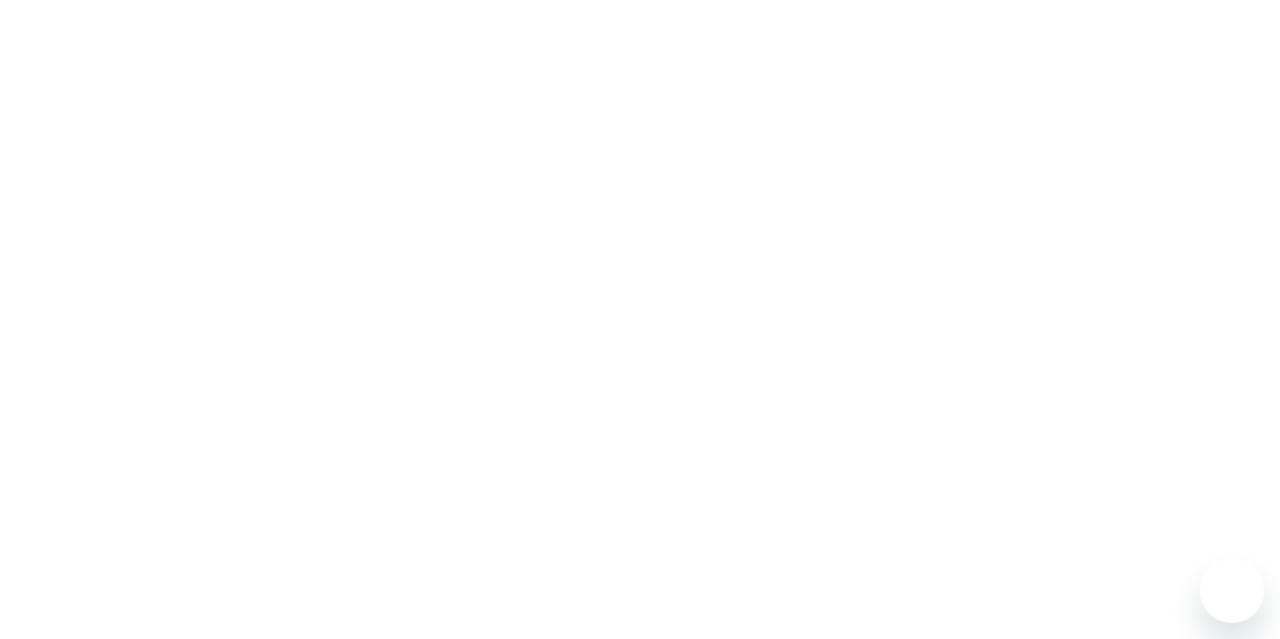 scroll, scrollTop: 0, scrollLeft: 0, axis: both 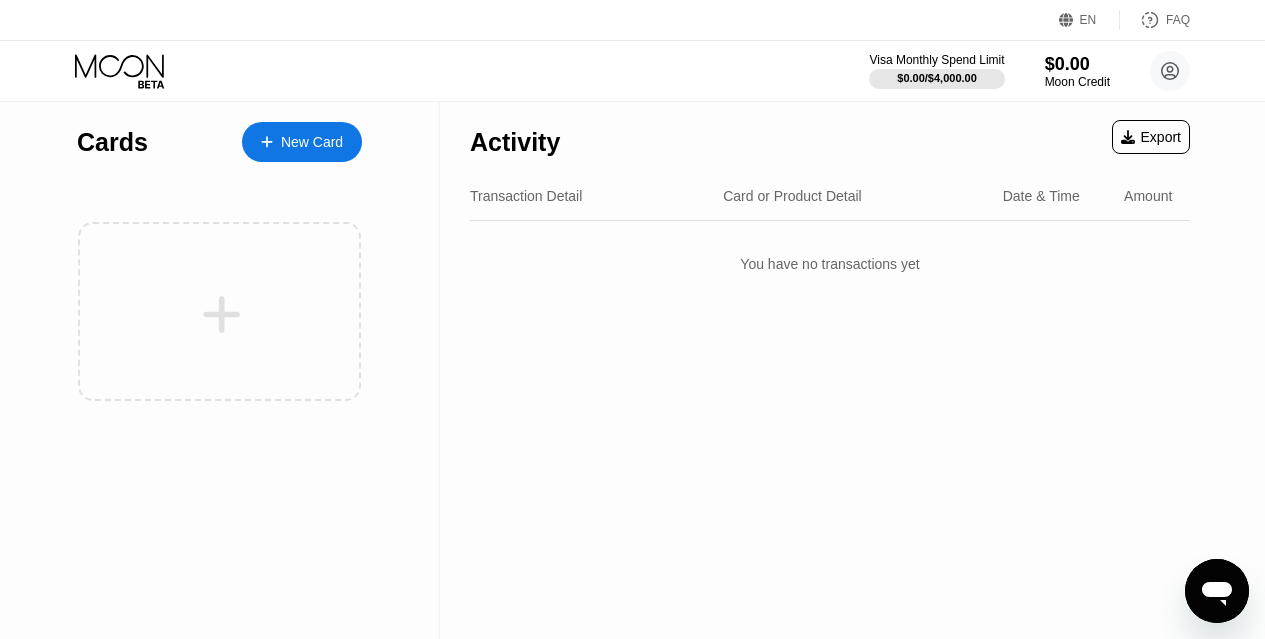 click on "New Card" at bounding box center [302, 142] 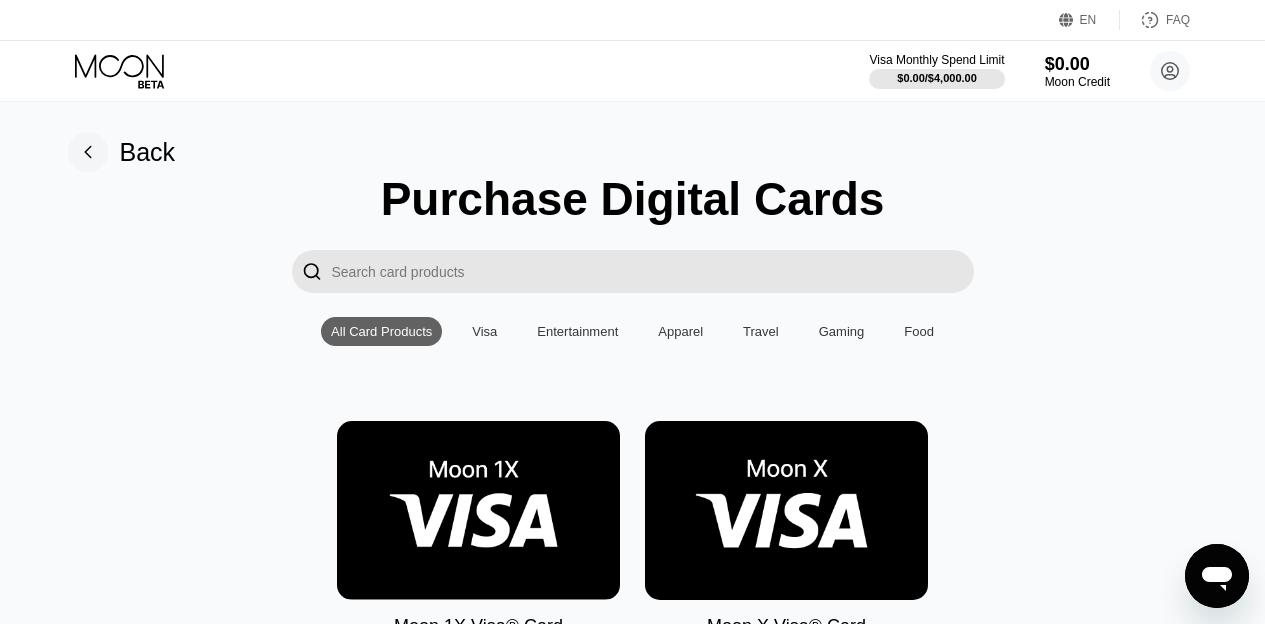 scroll, scrollTop: 200, scrollLeft: 0, axis: vertical 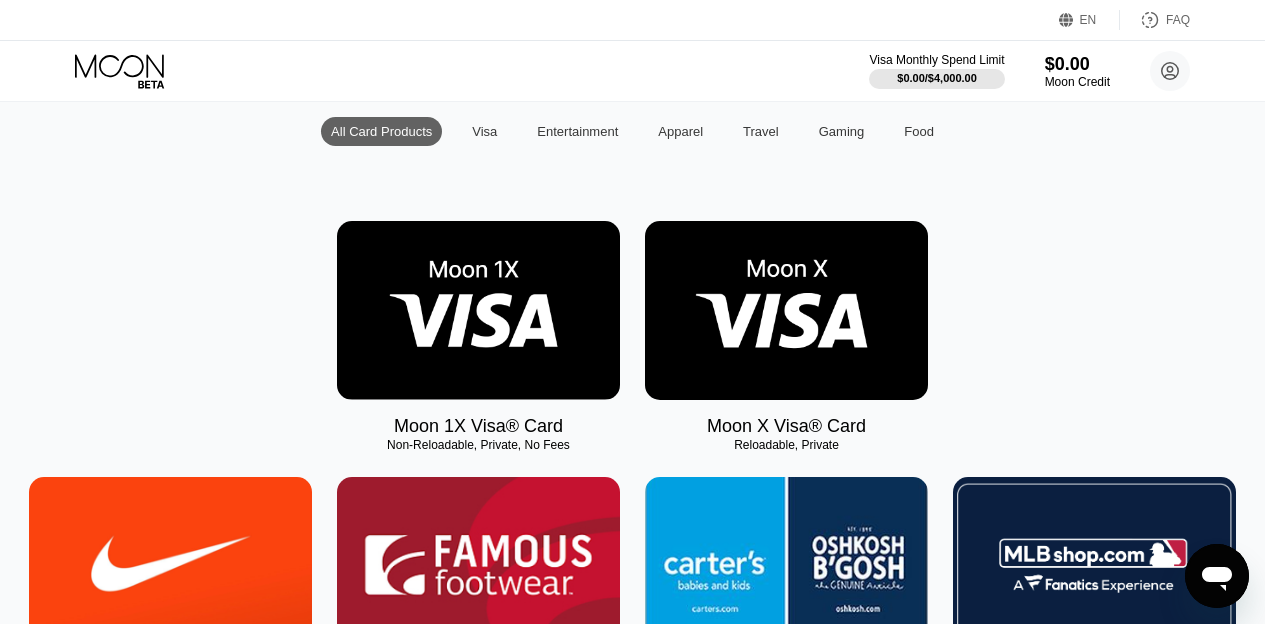 click at bounding box center [478, 310] 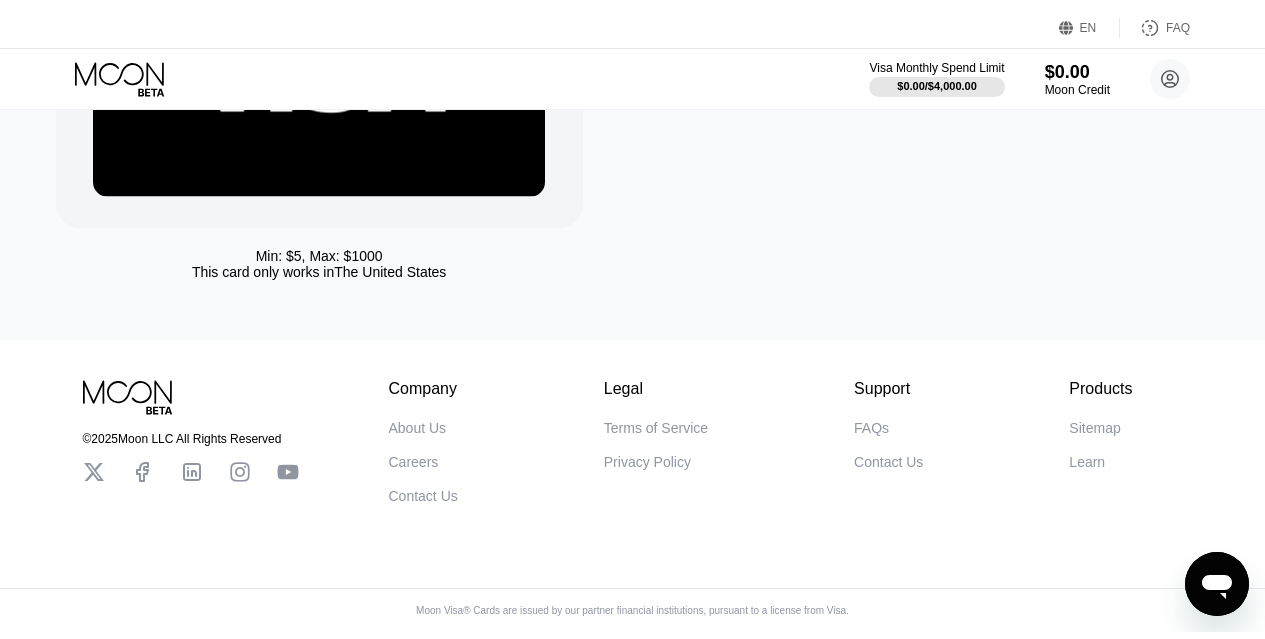 scroll, scrollTop: 0, scrollLeft: 0, axis: both 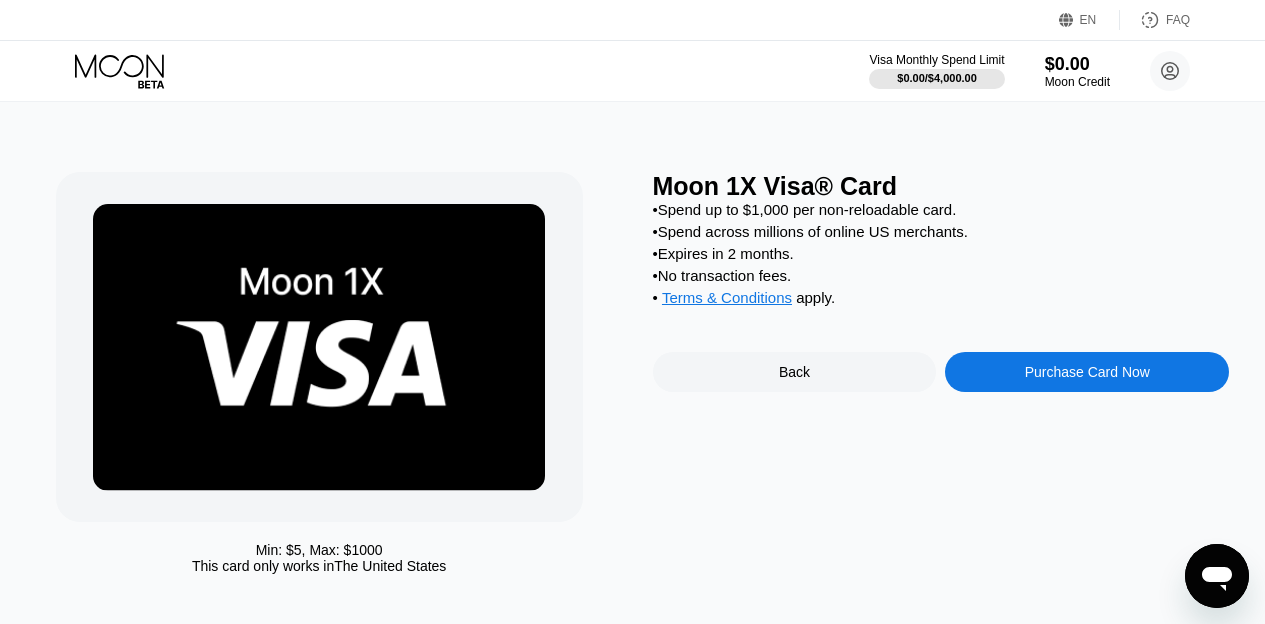 click 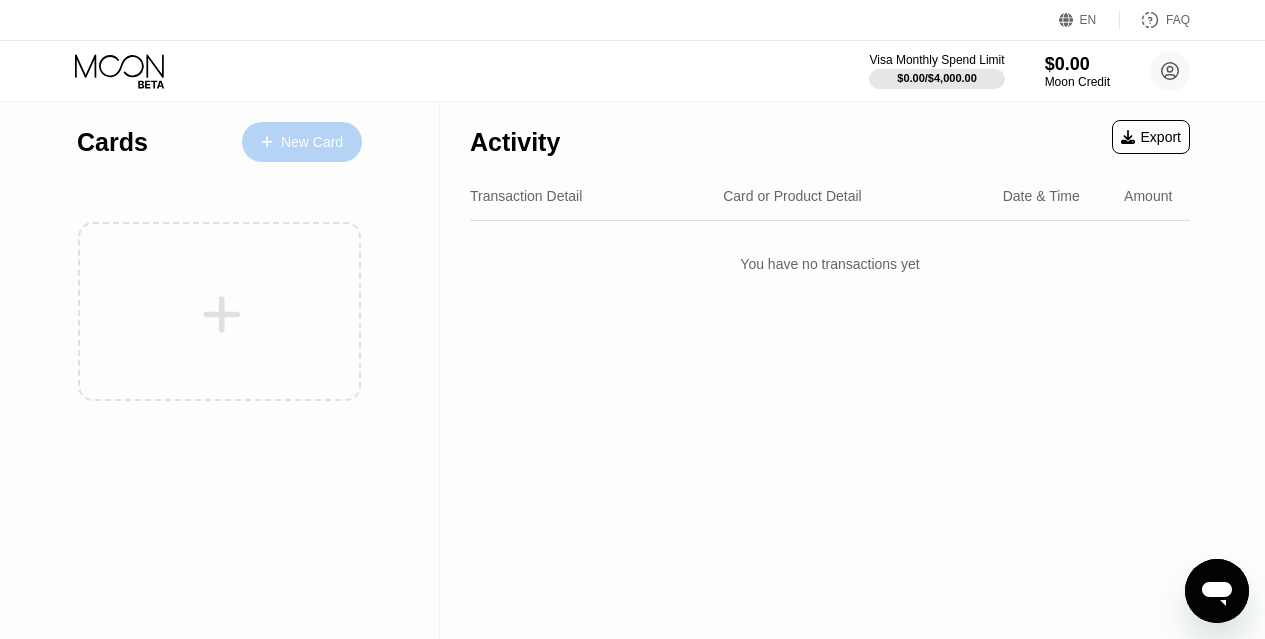 click on "New Card" at bounding box center [302, 142] 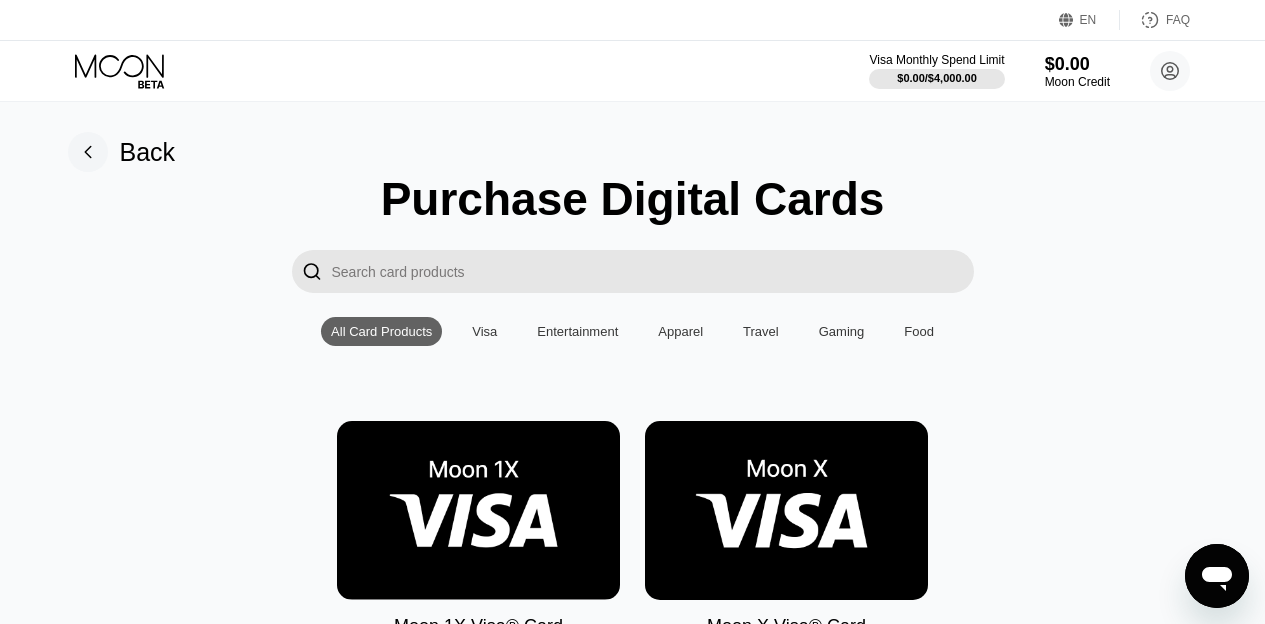 click at bounding box center (786, 510) 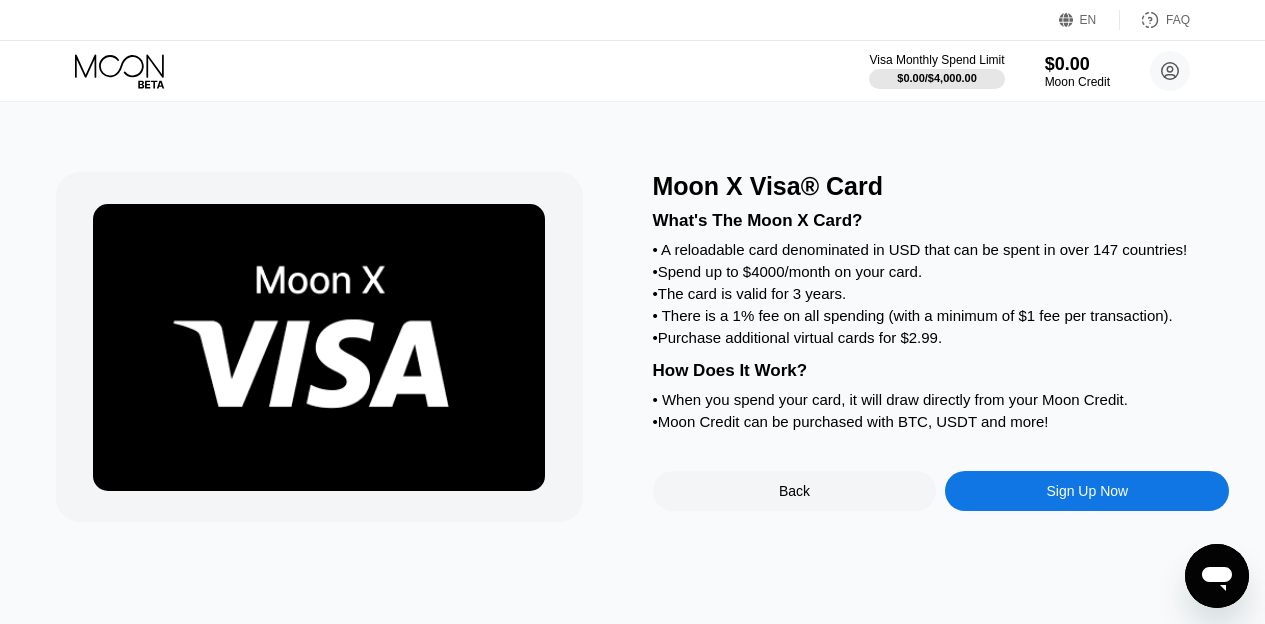click 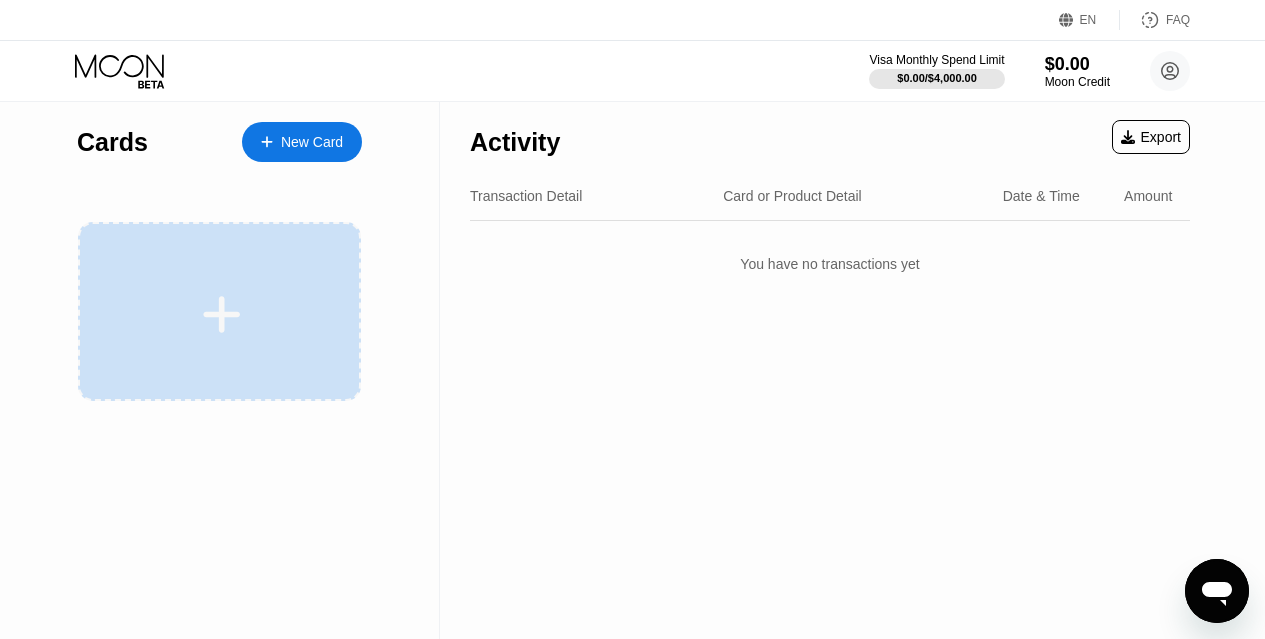 click at bounding box center (219, 311) 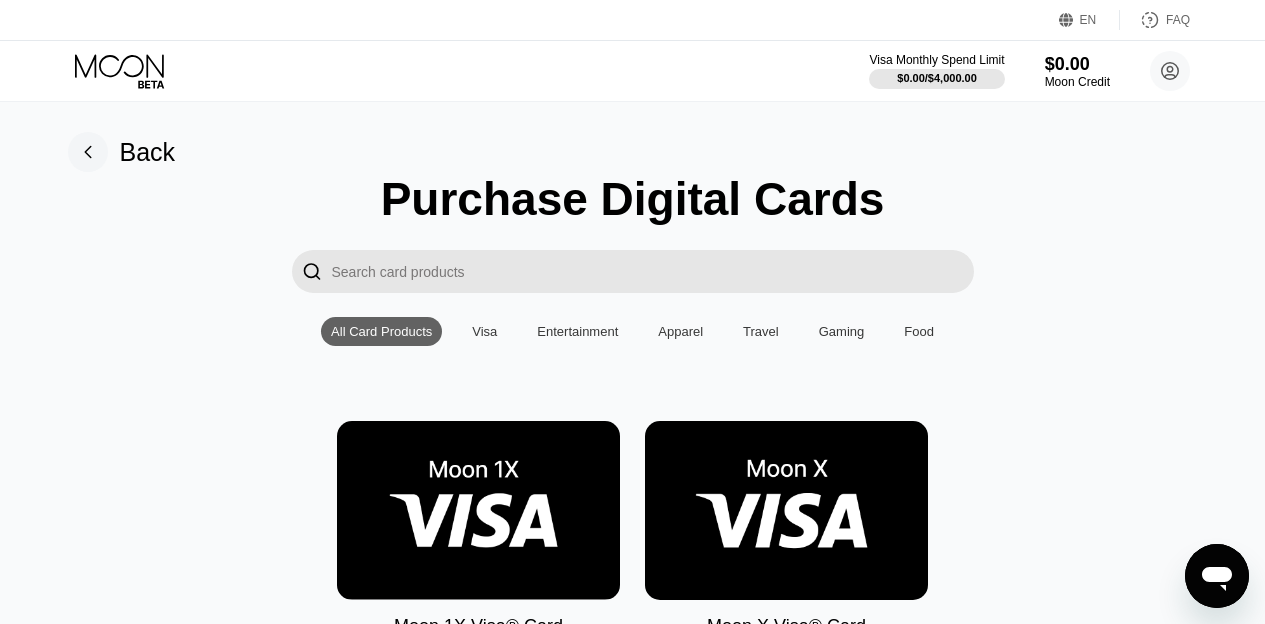 click at bounding box center [478, 510] 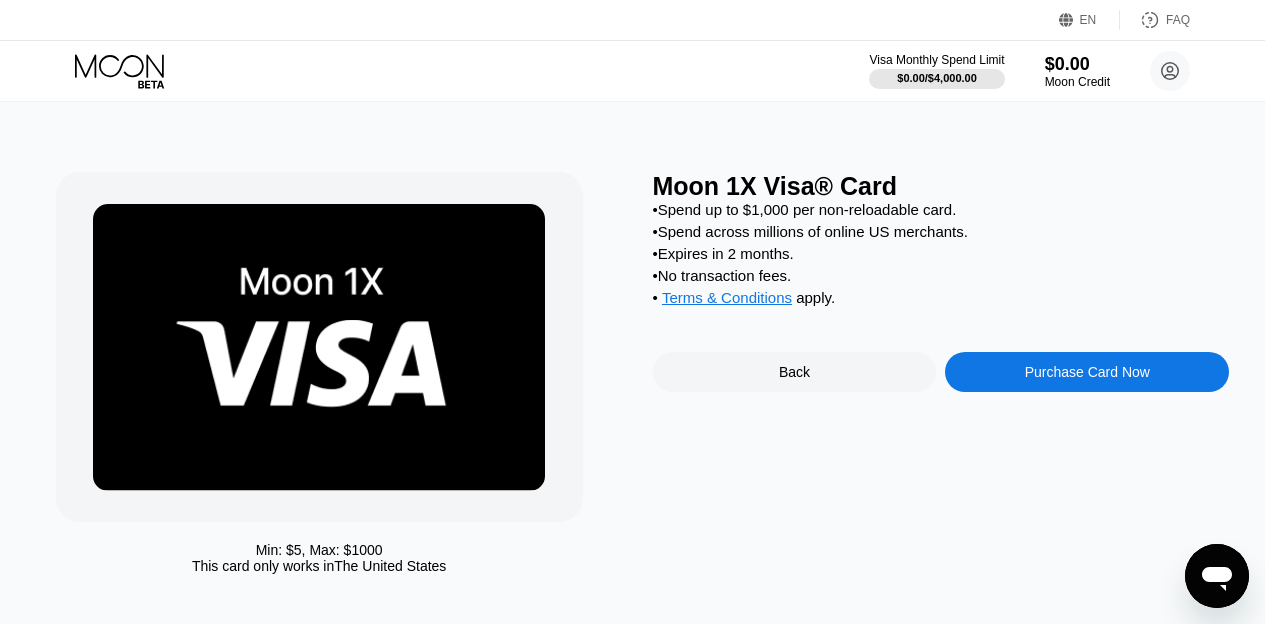 click 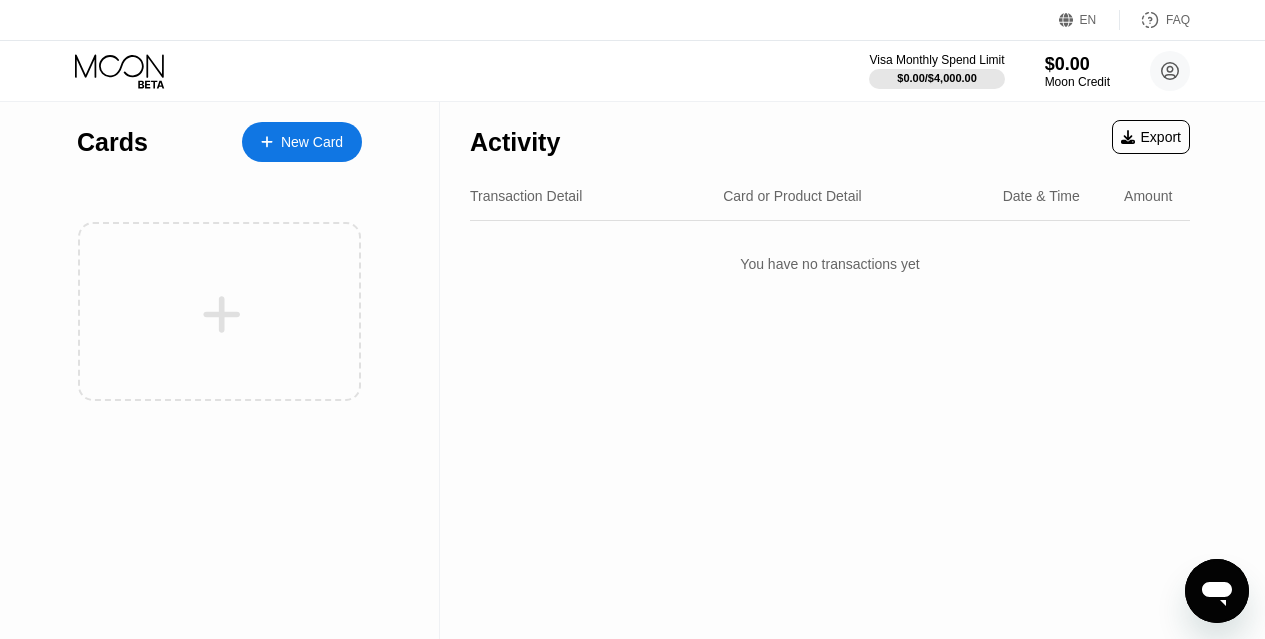 click on "New Card" at bounding box center (312, 142) 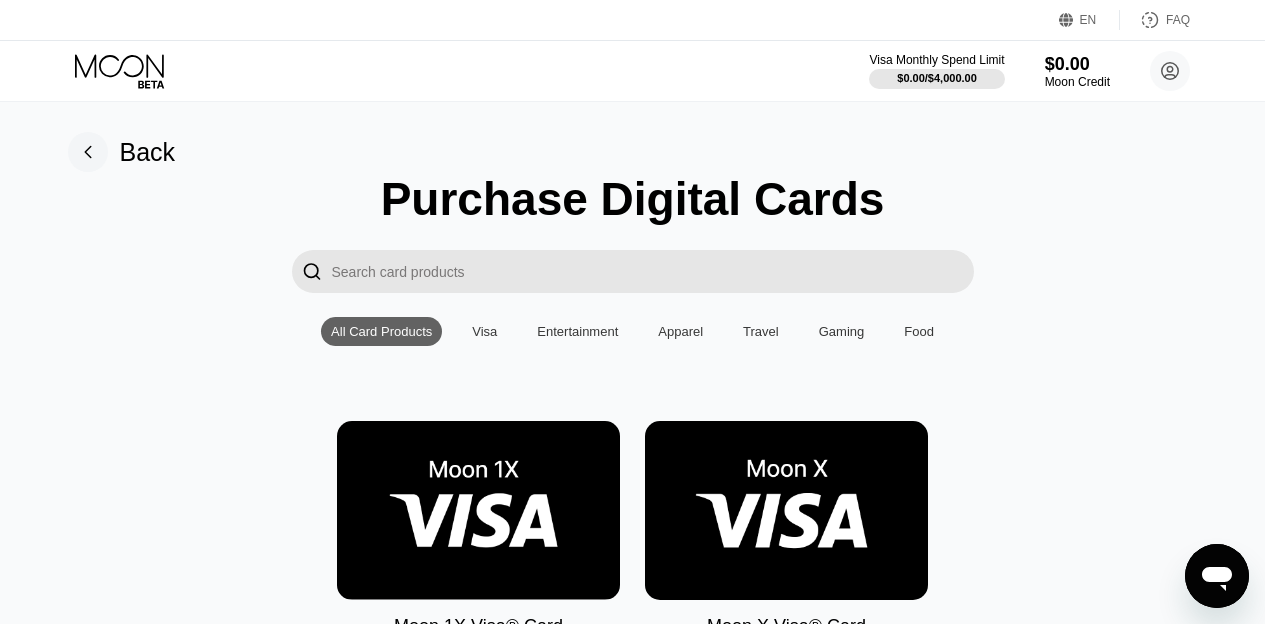 click at bounding box center (786, 510) 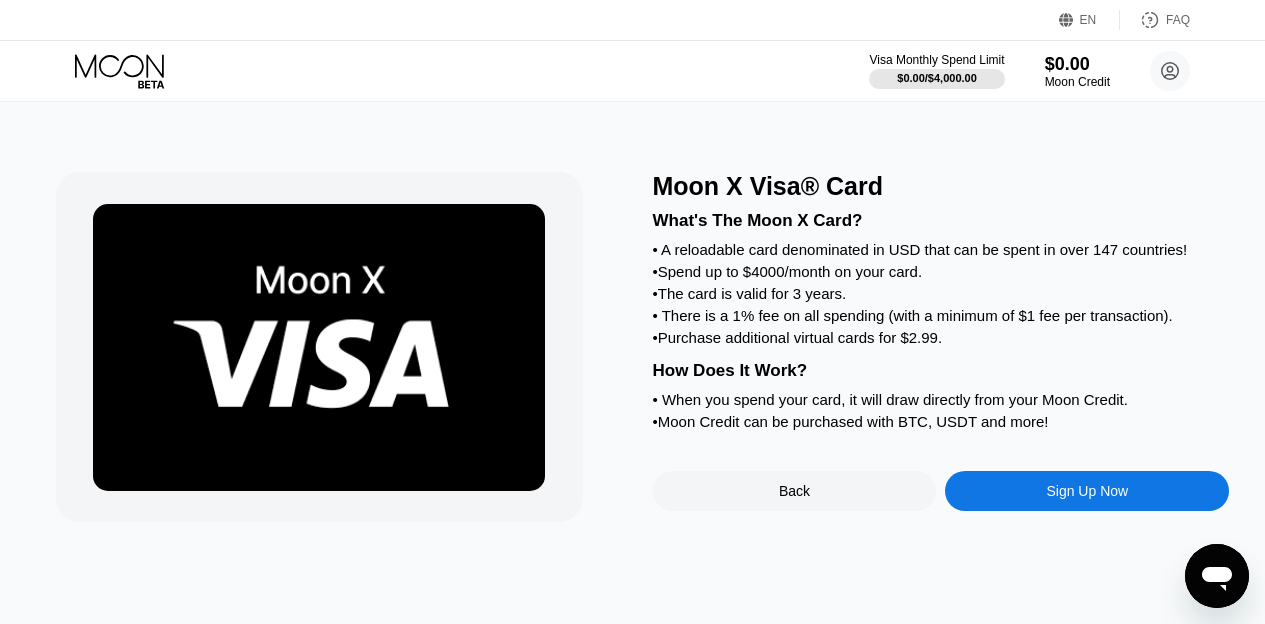 click 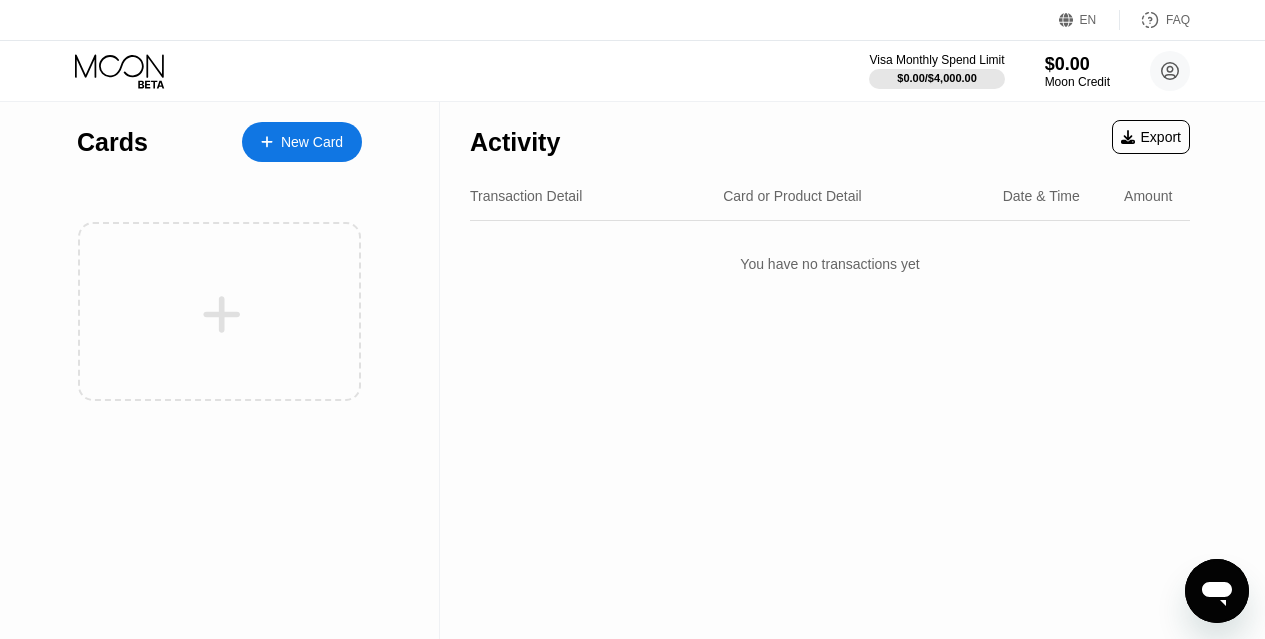 scroll, scrollTop: 0, scrollLeft: 0, axis: both 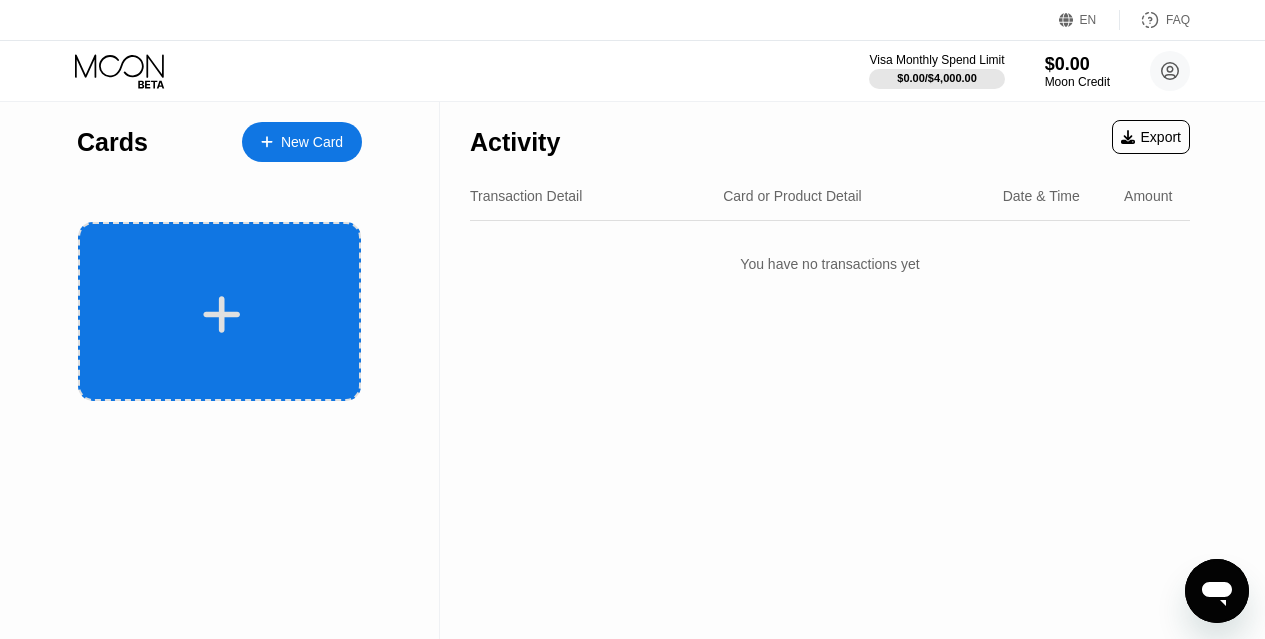 click at bounding box center (219, 311) 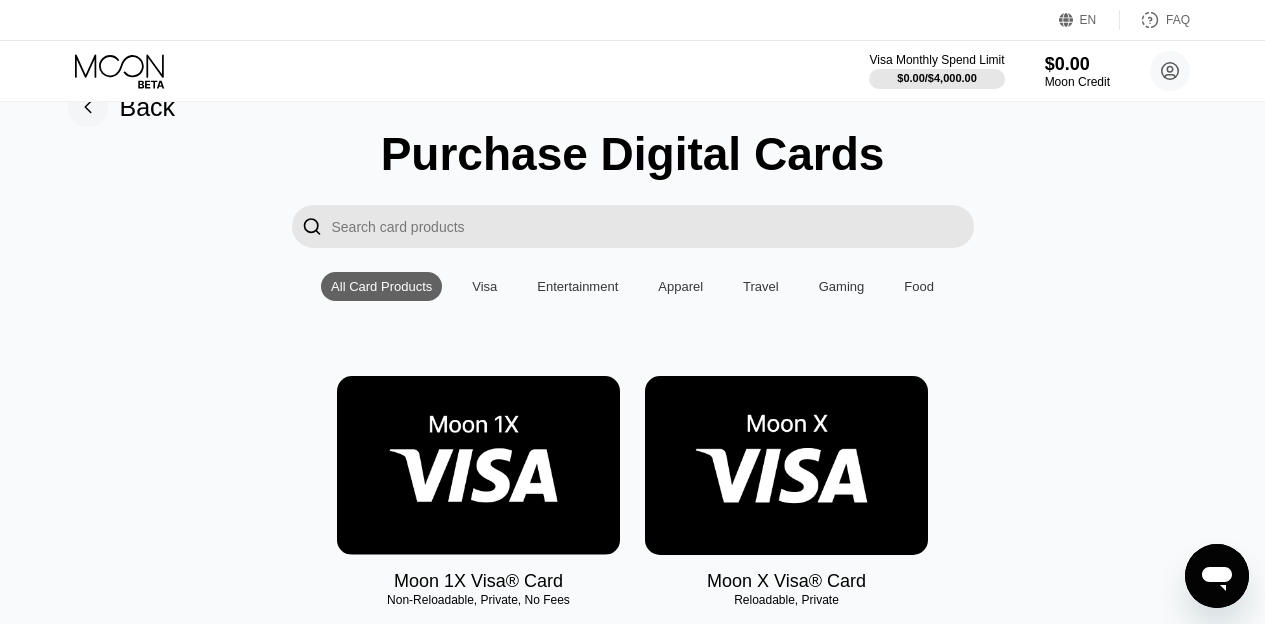 scroll, scrollTop: 200, scrollLeft: 0, axis: vertical 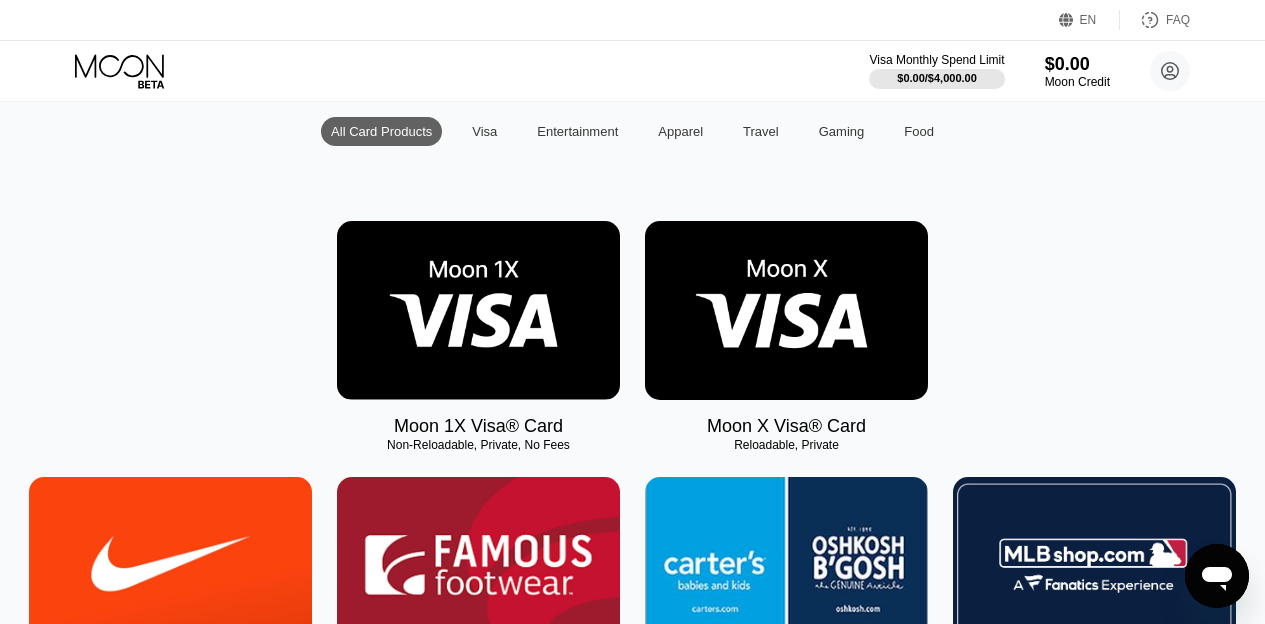 click at bounding box center [786, 310] 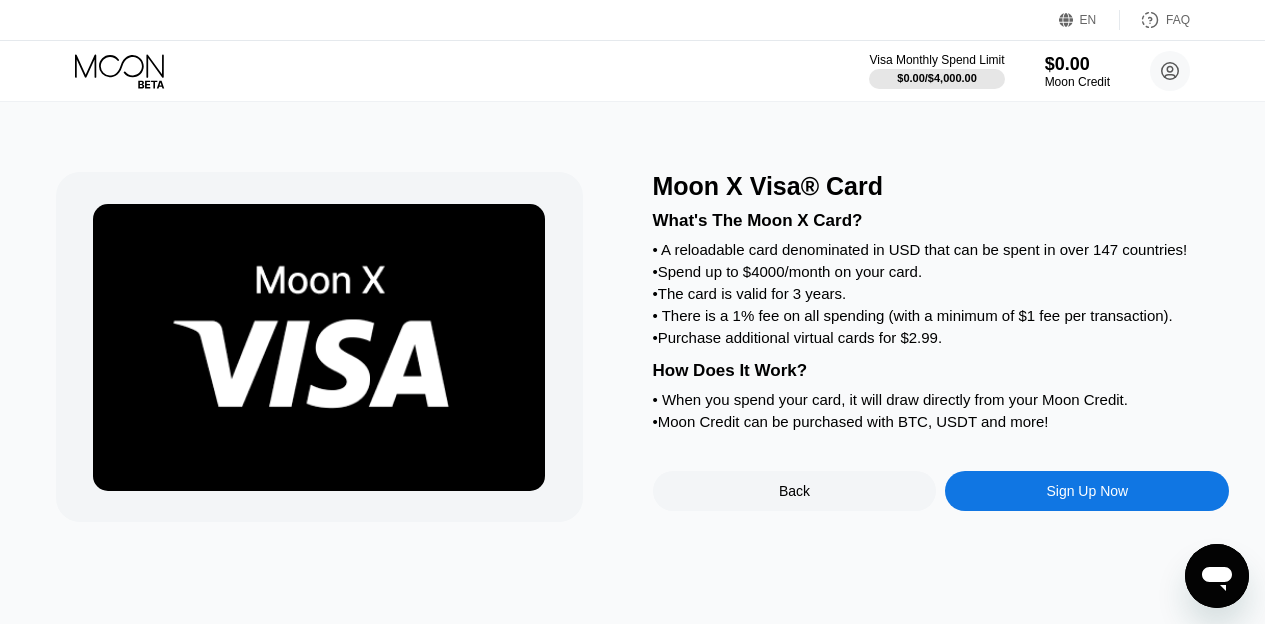 scroll, scrollTop: 0, scrollLeft: 0, axis: both 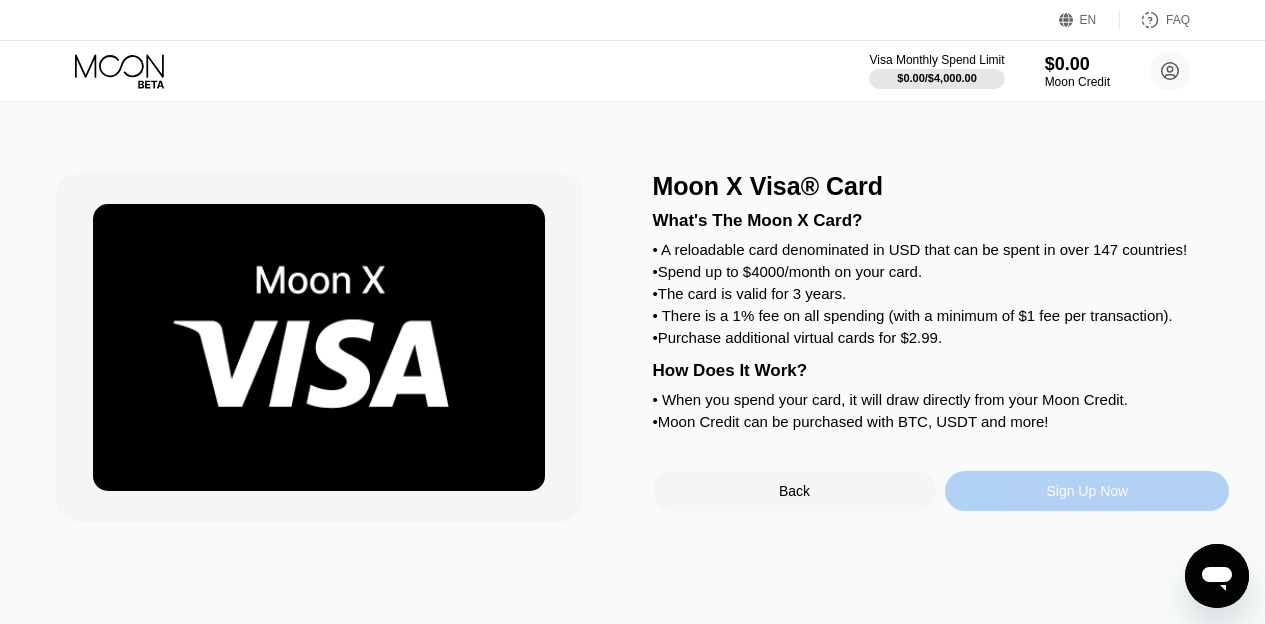click on "Sign Up Now" at bounding box center (1087, 491) 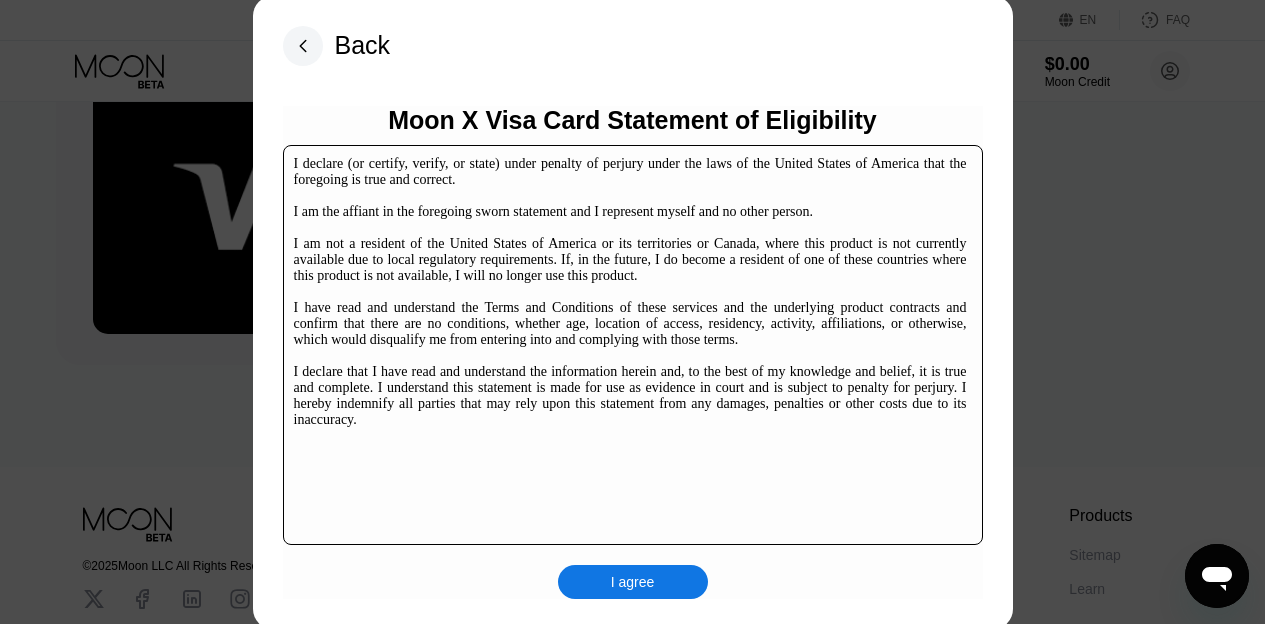 scroll, scrollTop: 305, scrollLeft: 0, axis: vertical 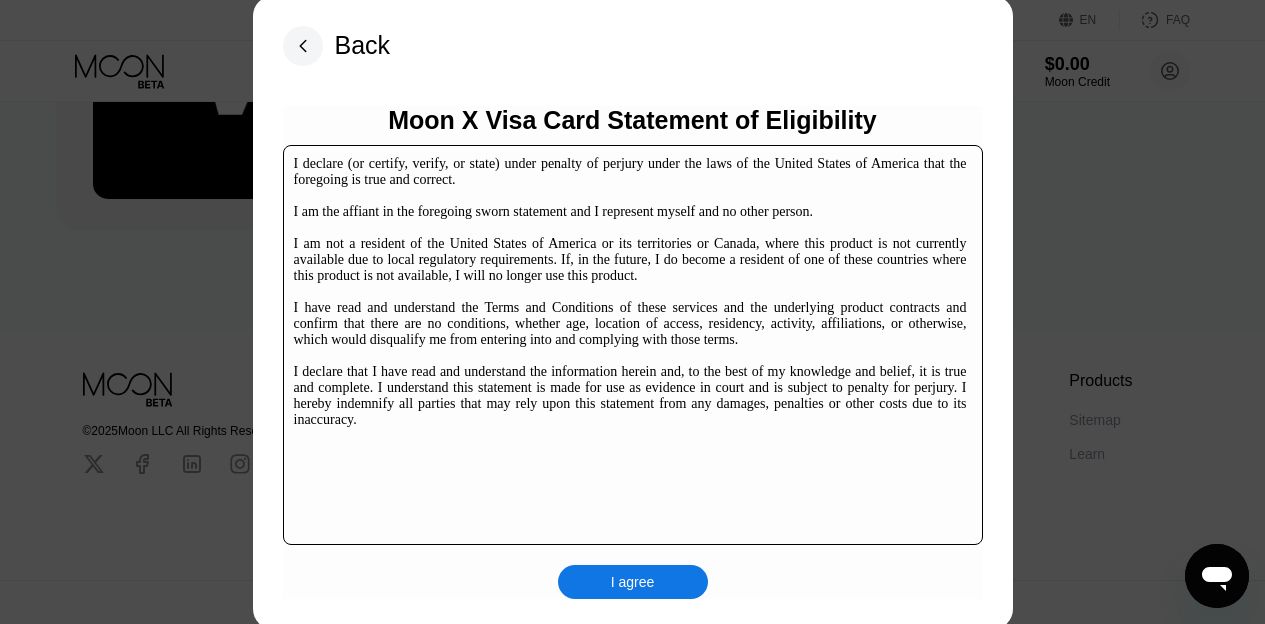 click on "I agree" at bounding box center [633, 582] 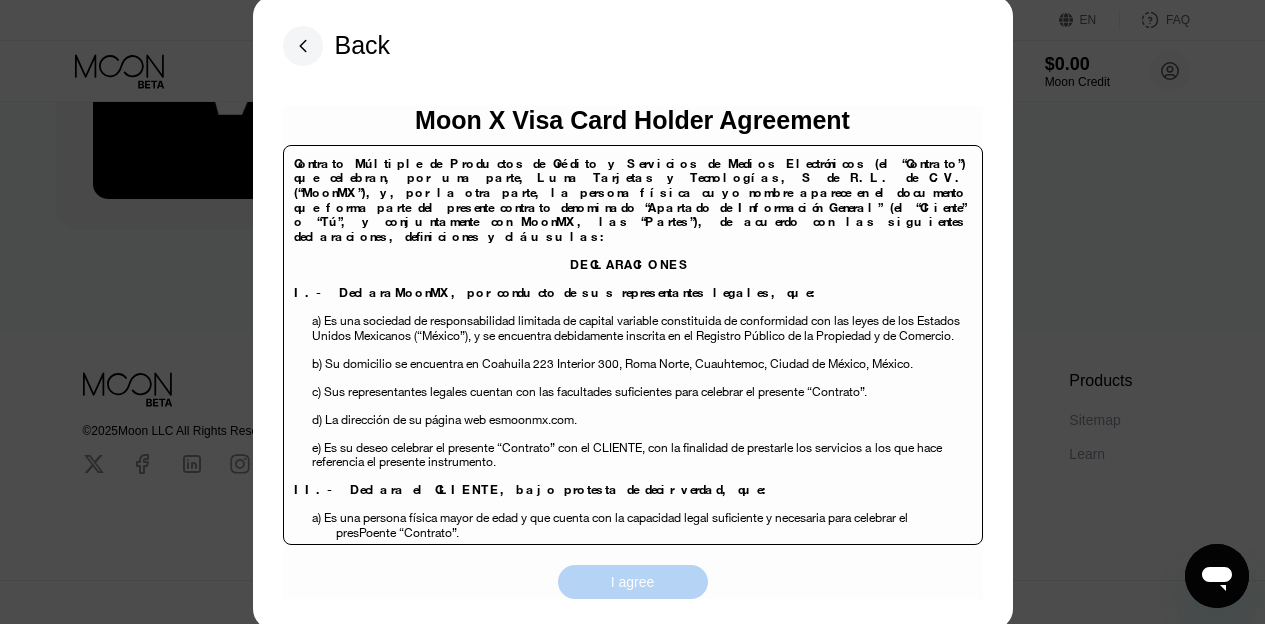 click on "I agree" at bounding box center (633, 582) 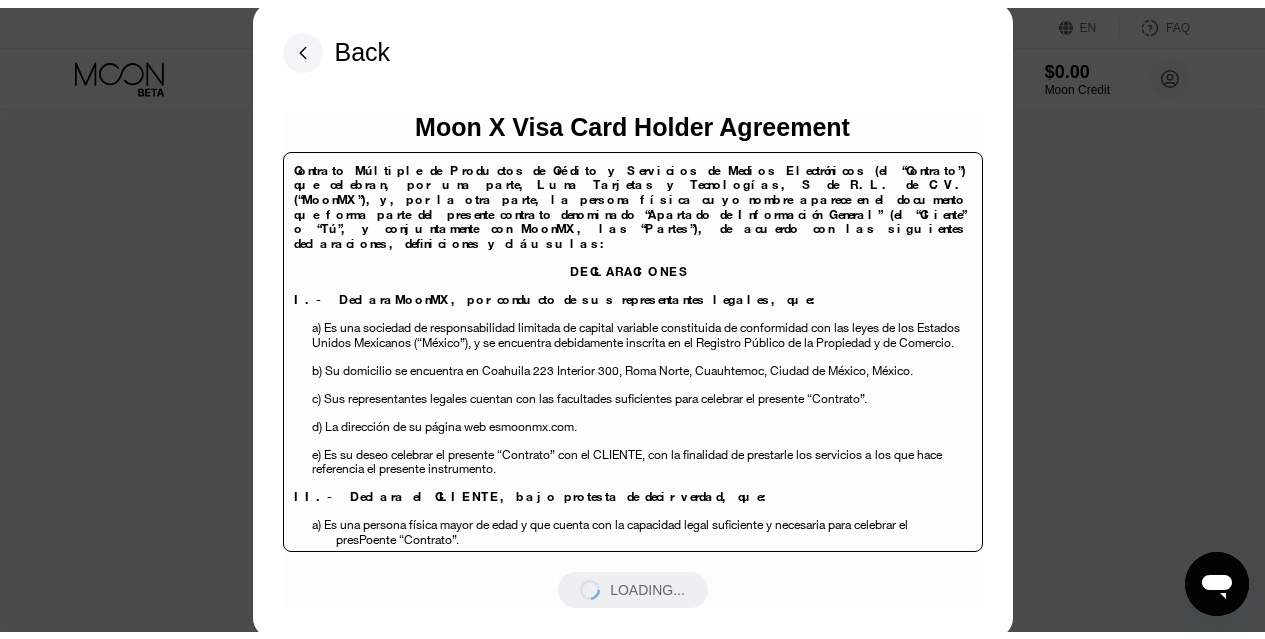 scroll, scrollTop: 0, scrollLeft: 0, axis: both 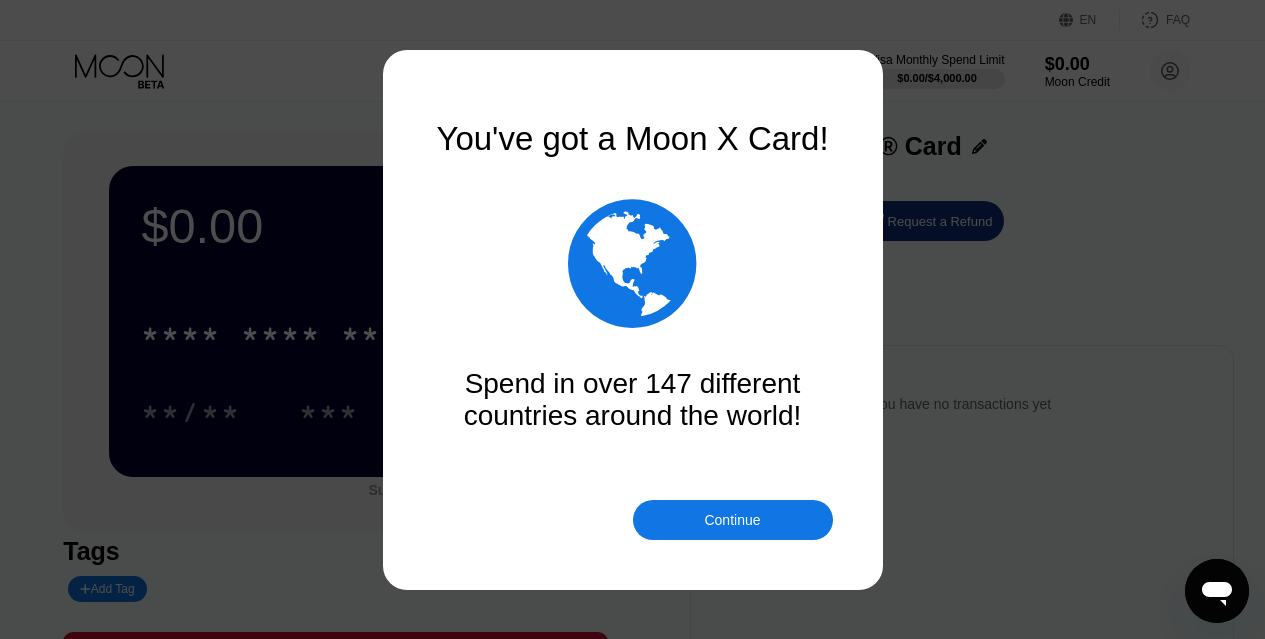 click on "Continue" at bounding box center (732, 520) 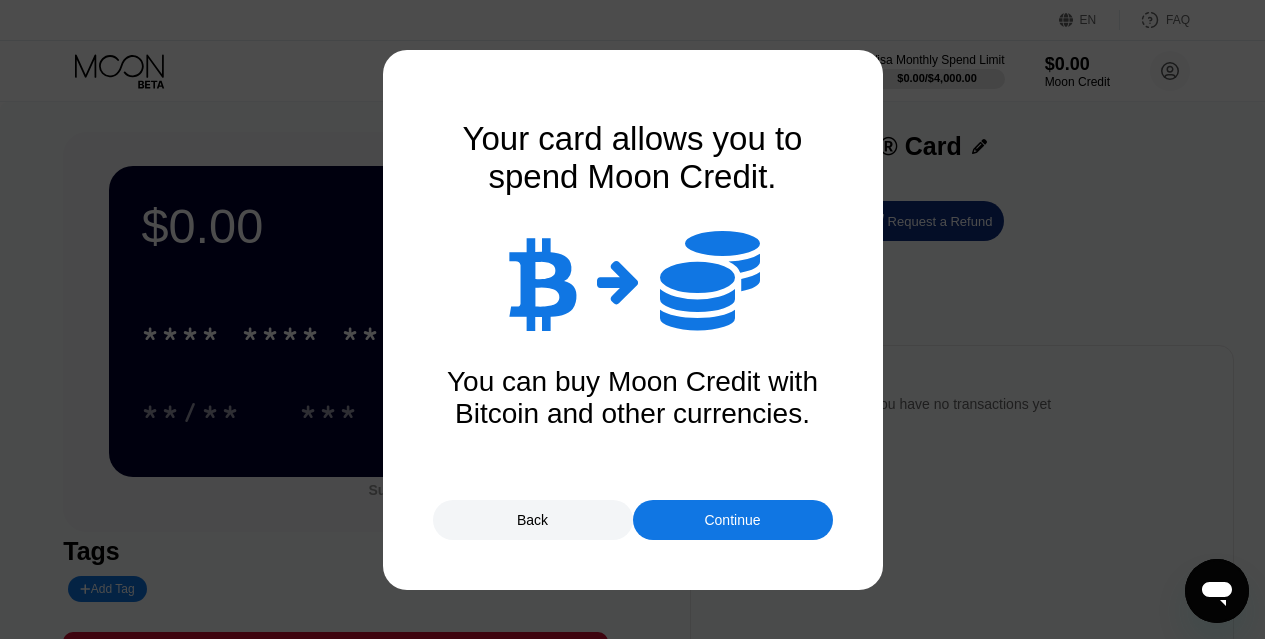 click on "Continue" at bounding box center (732, 520) 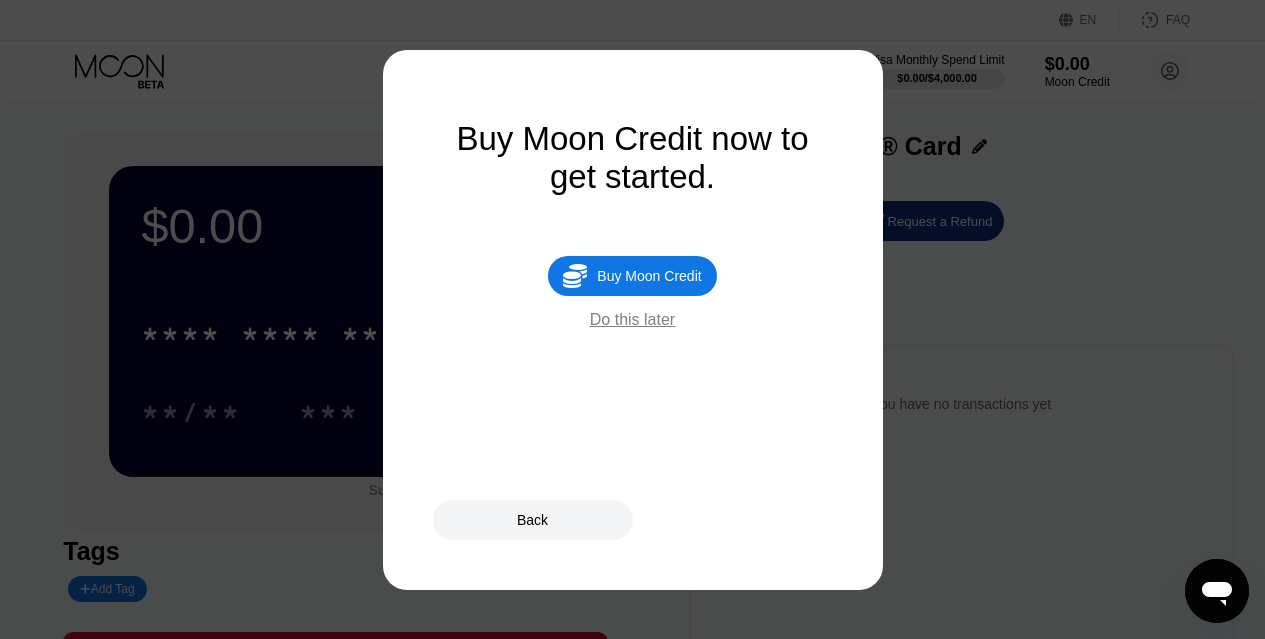 click on "Do this later" at bounding box center (632, 320) 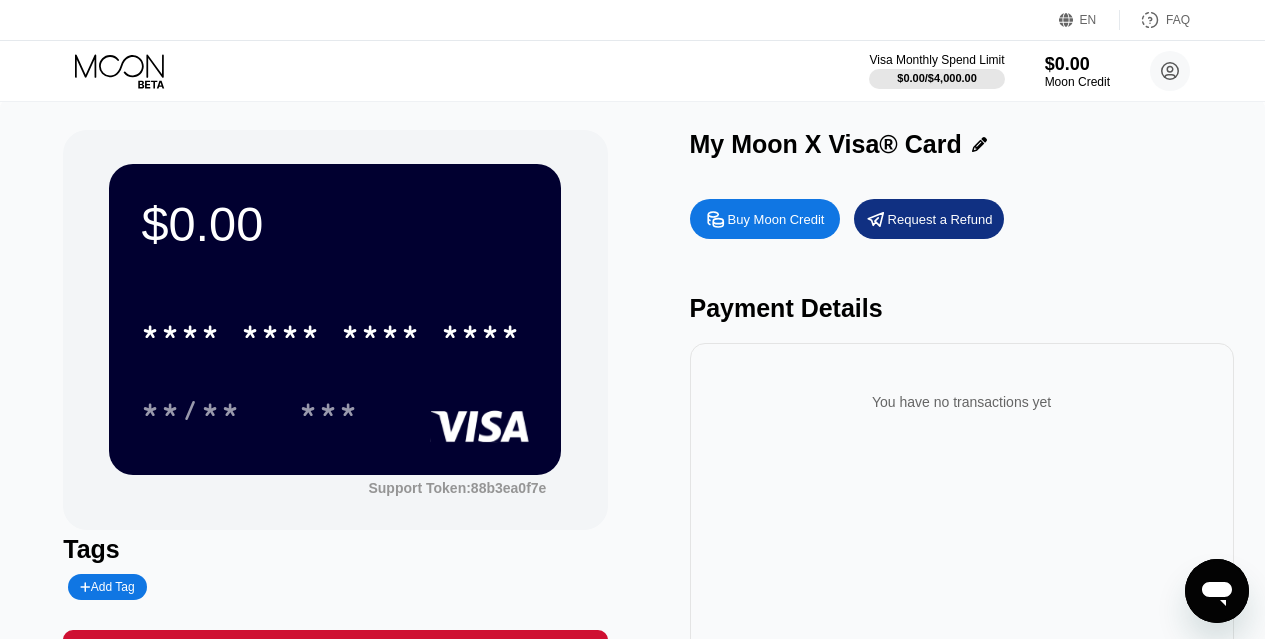 scroll, scrollTop: 0, scrollLeft: 0, axis: both 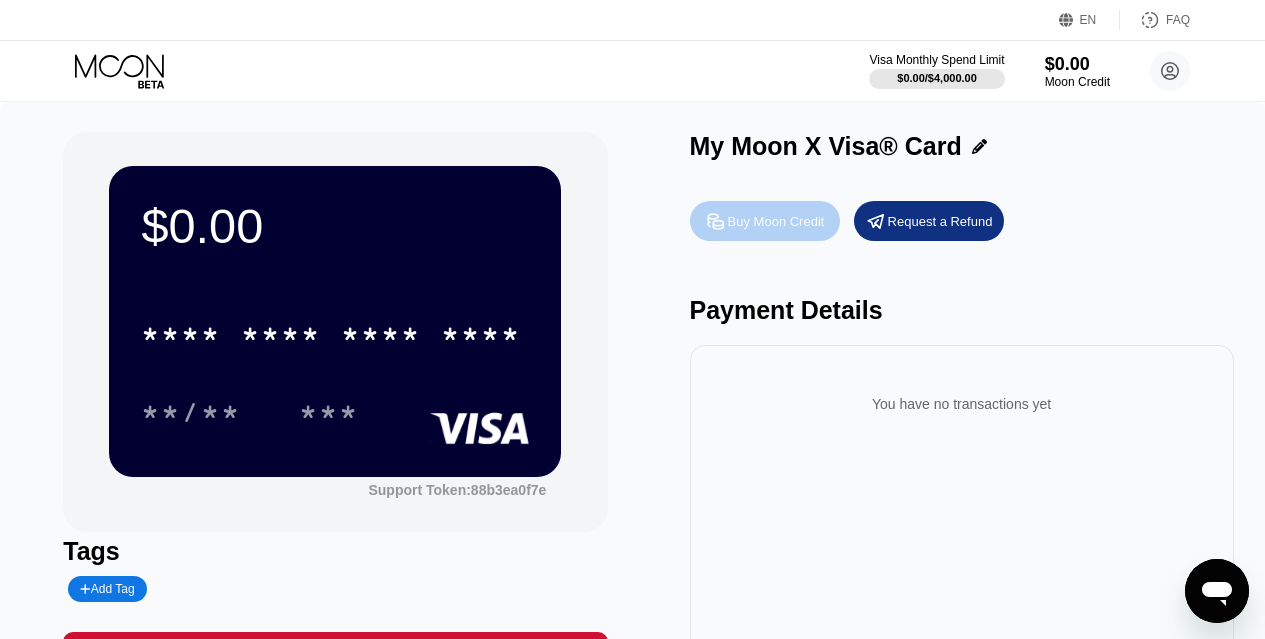 click on "Buy Moon Credit" at bounding box center (776, 221) 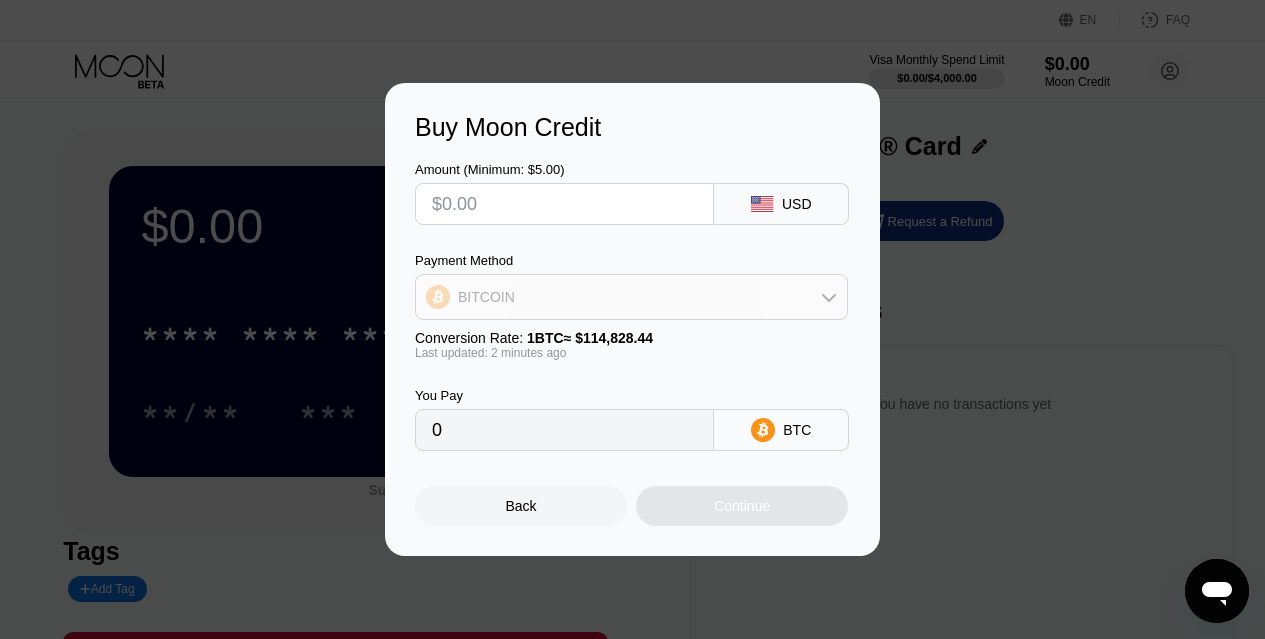click on "BITCOIN" at bounding box center [631, 297] 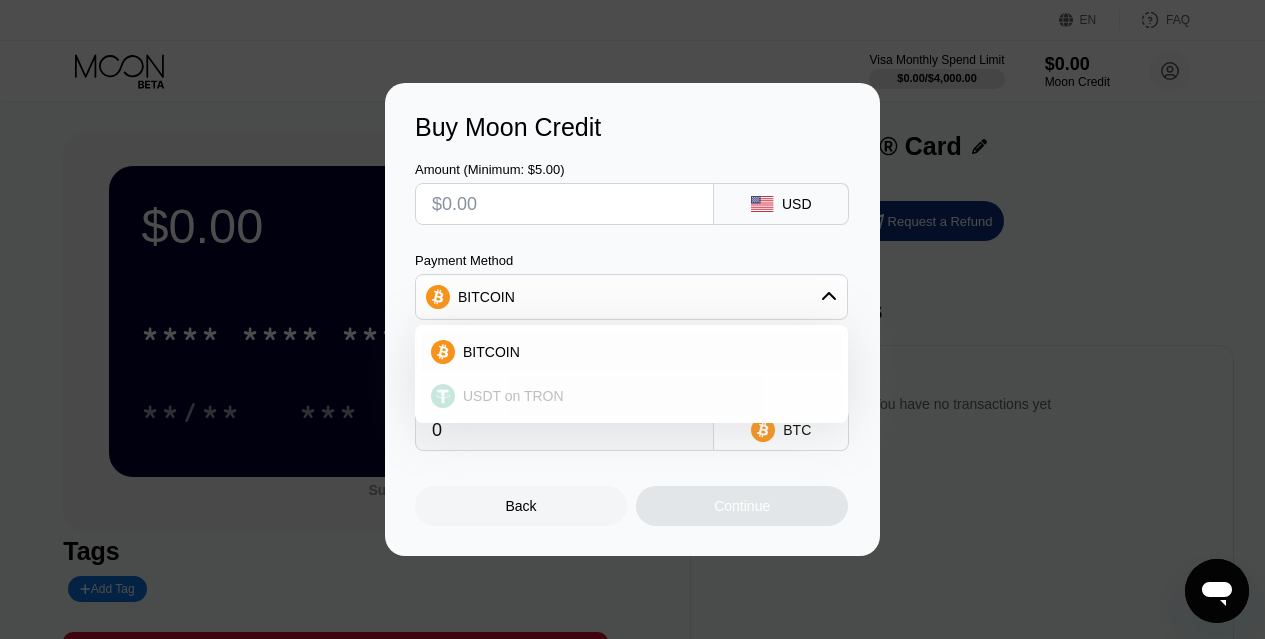 click on "USDT on TRON" at bounding box center (643, 396) 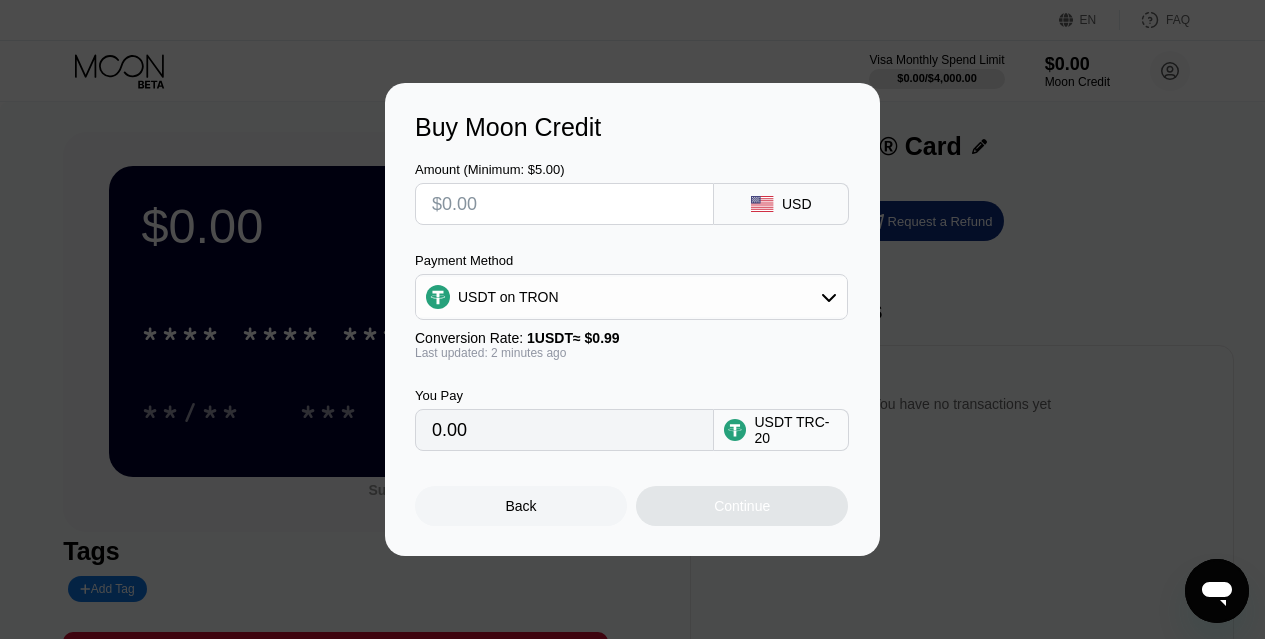 click at bounding box center (564, 204) 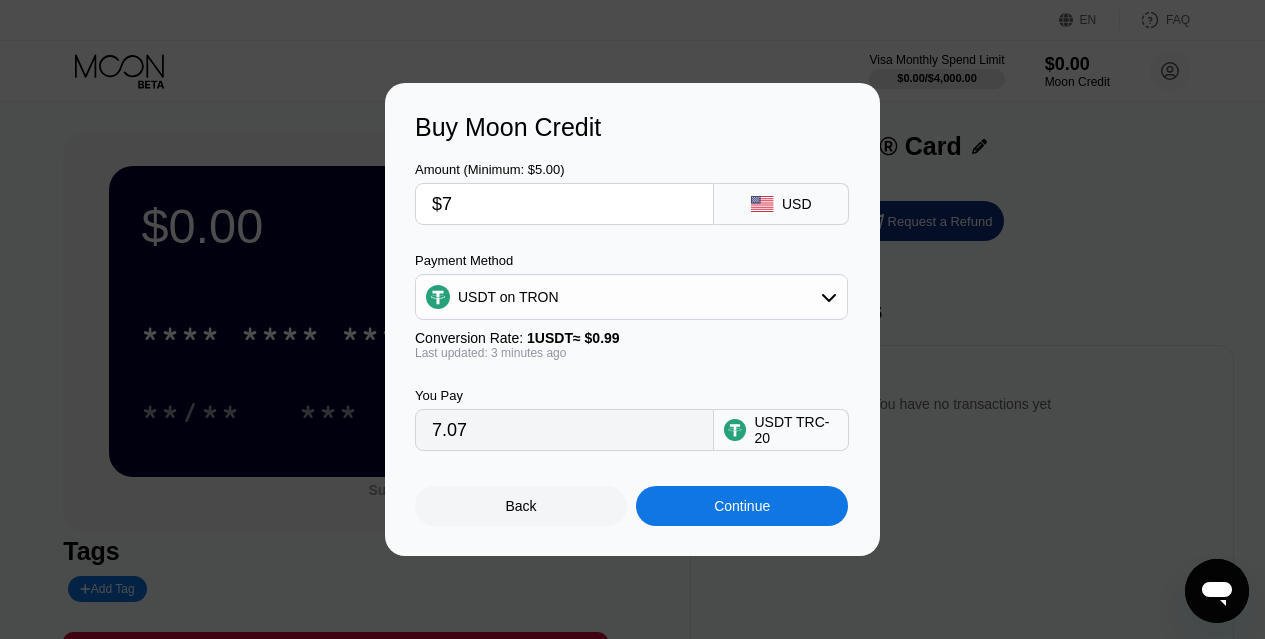 type on "7.07" 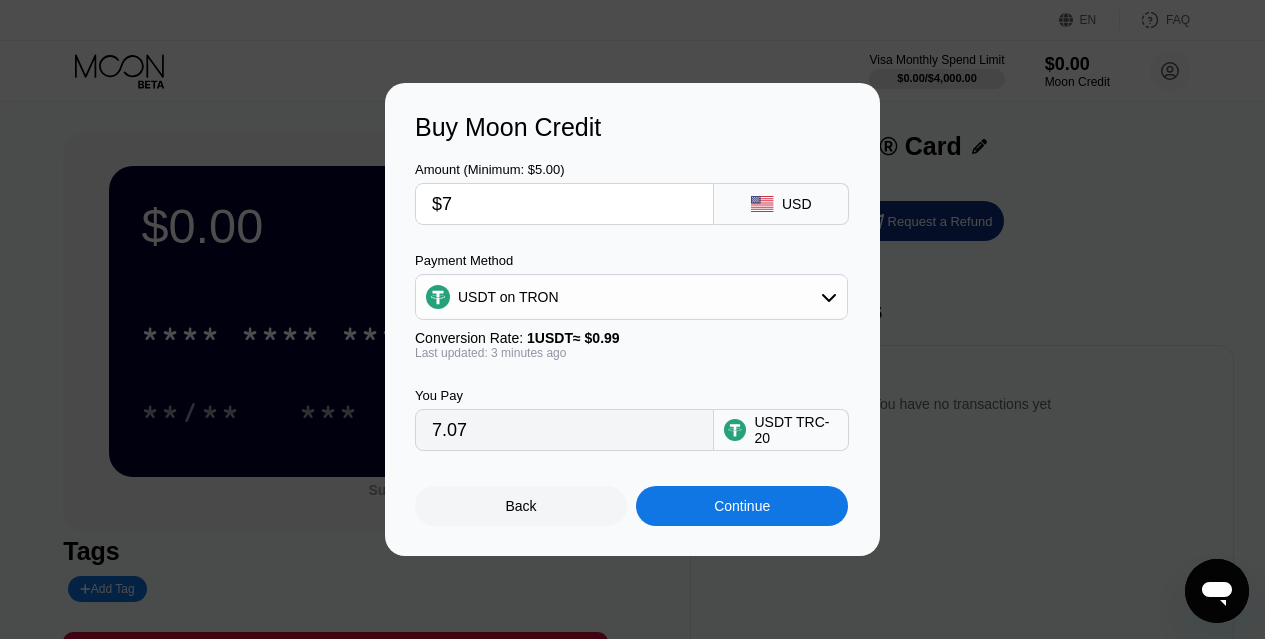 type on "$7" 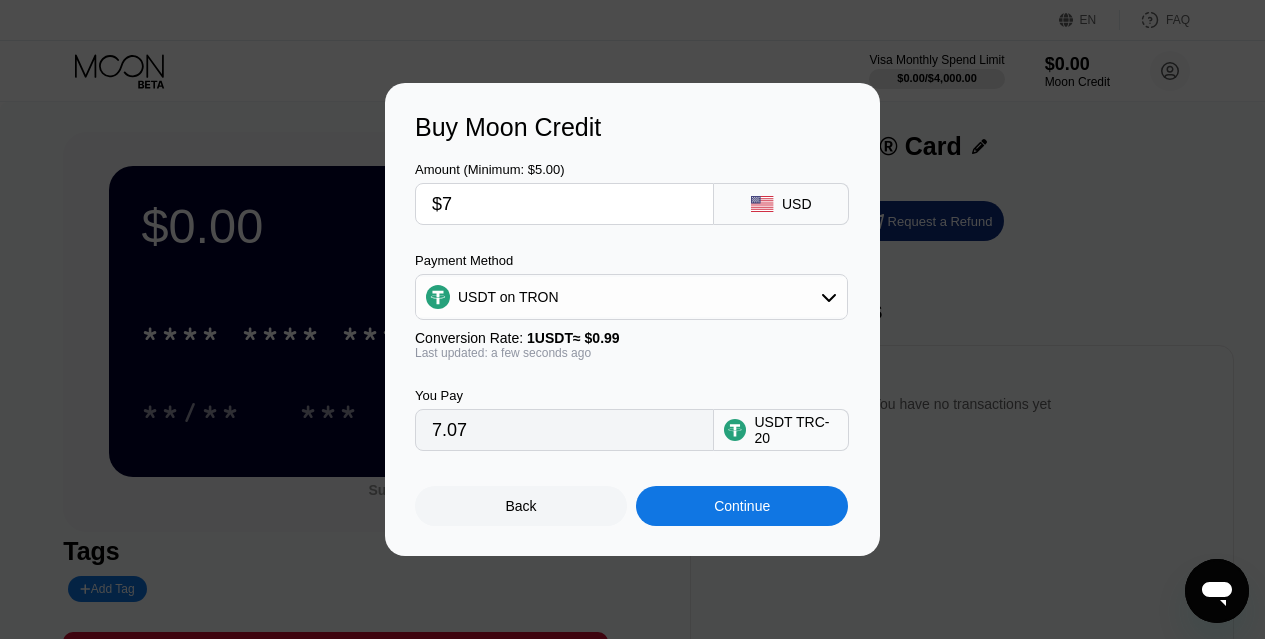 click on "Continue" at bounding box center (742, 506) 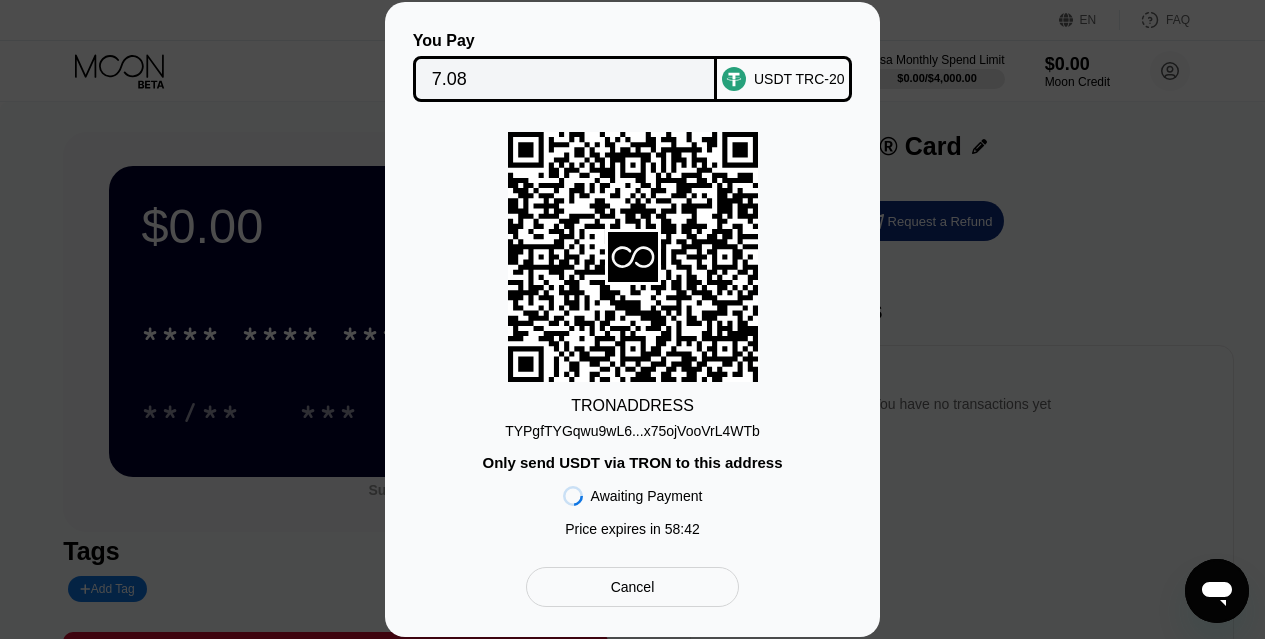 click on "Cancel" at bounding box center (633, 587) 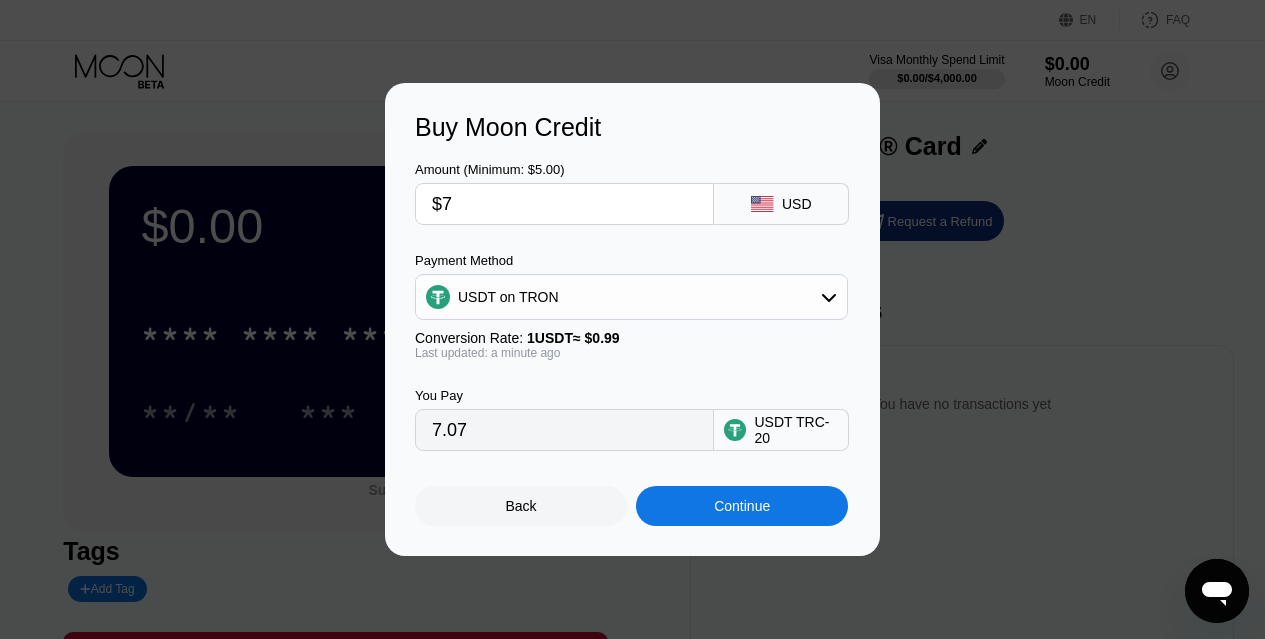 drag, startPoint x: 502, startPoint y: 209, endPoint x: 445, endPoint y: 211, distance: 57.035076 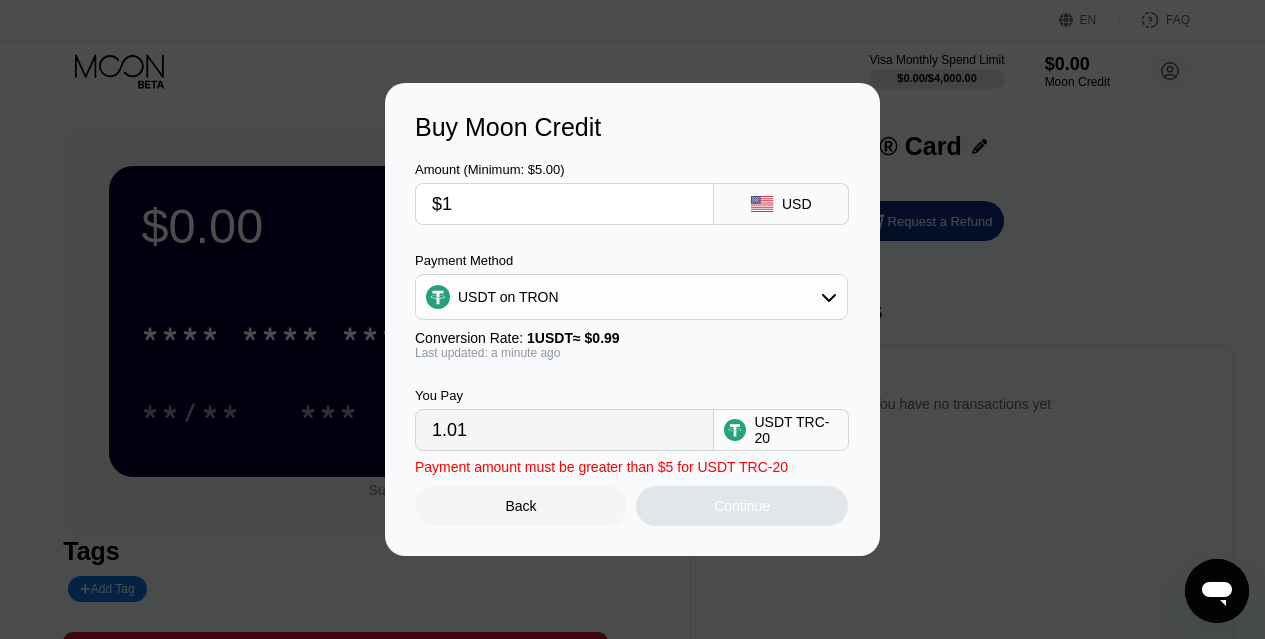 type on "1.01" 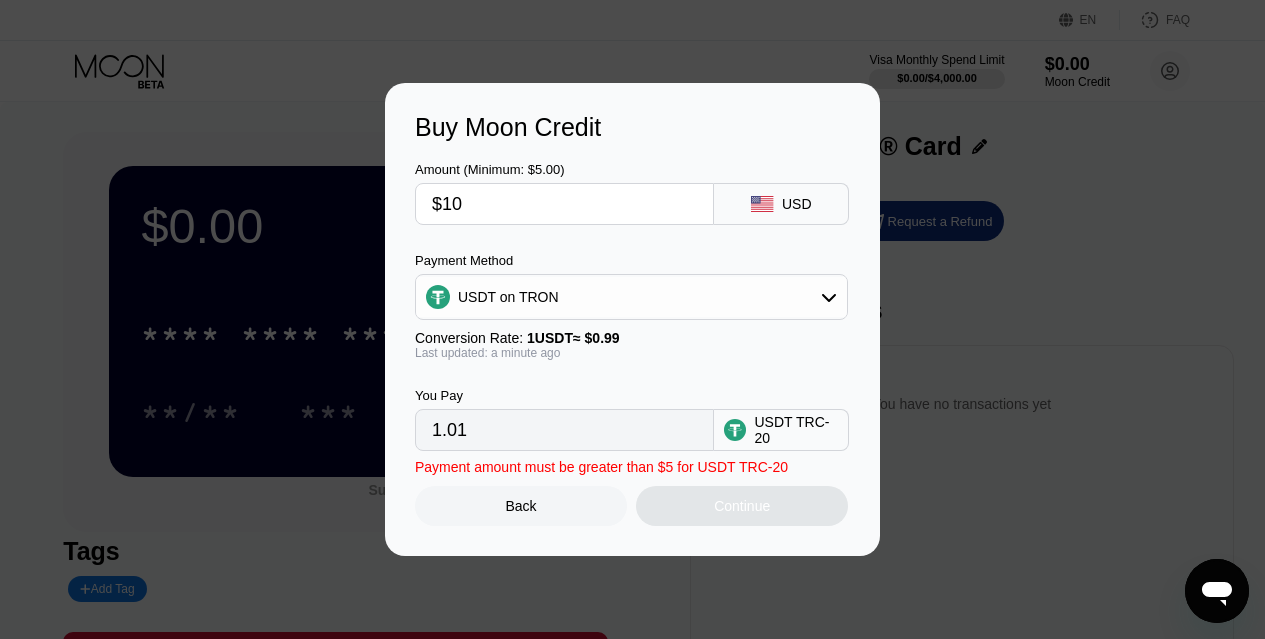 type on "10.10" 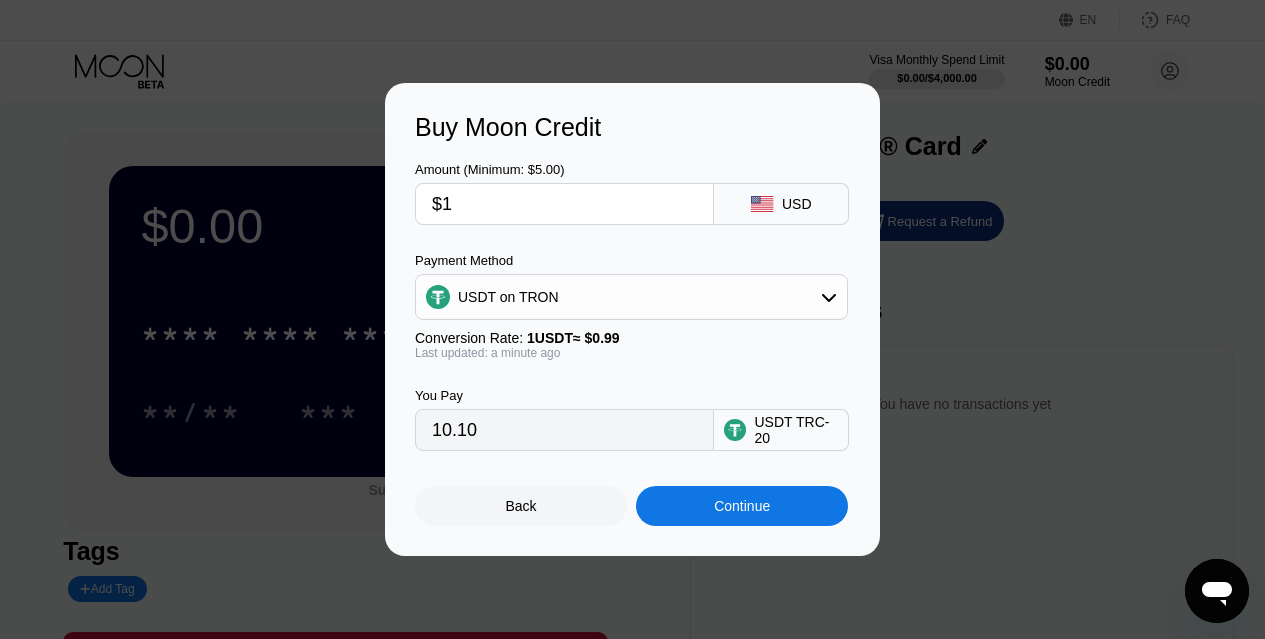 type on "$11" 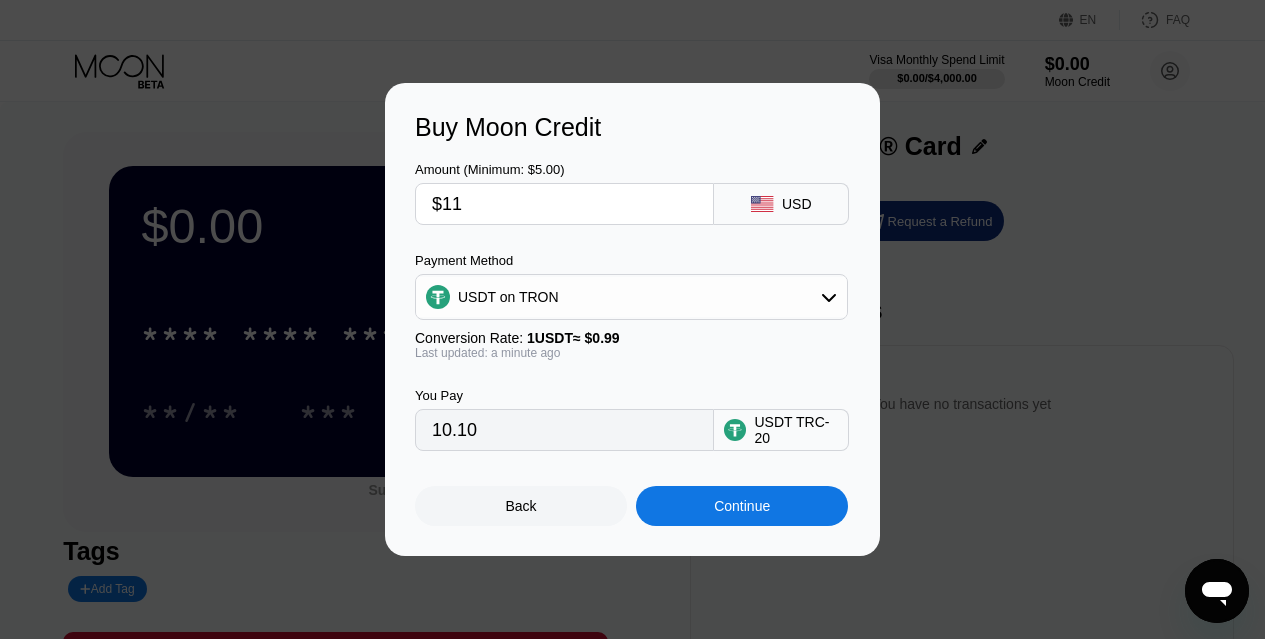 type on "11.11" 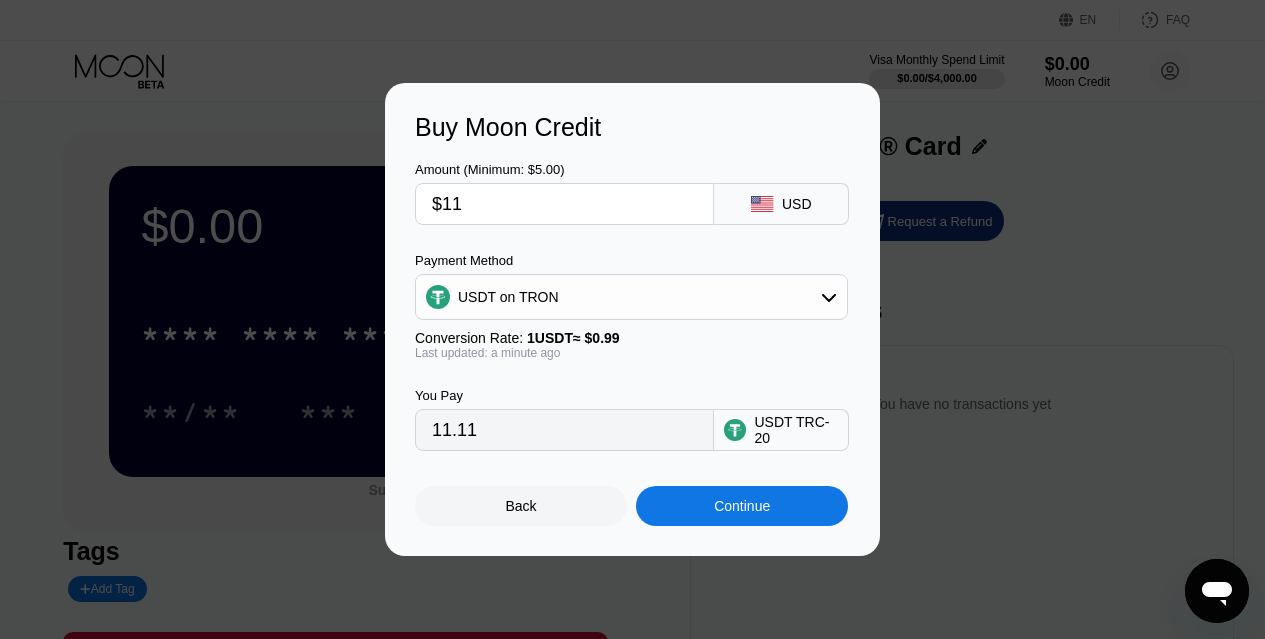 type on "$11" 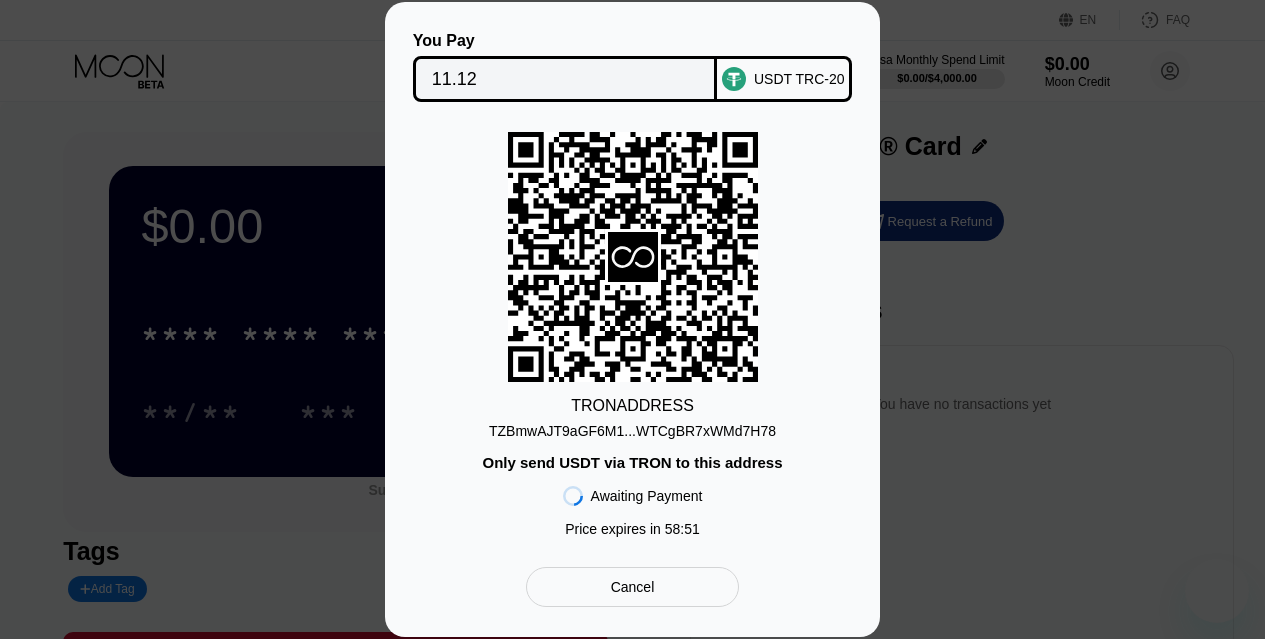 scroll, scrollTop: 0, scrollLeft: 0, axis: both 